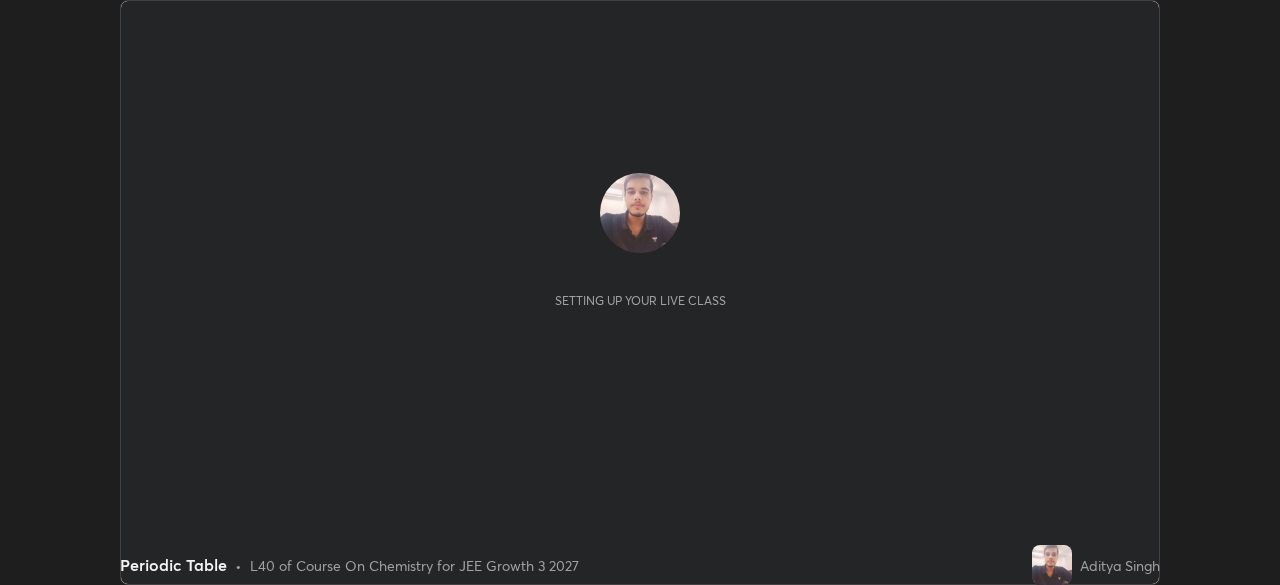 scroll, scrollTop: 0, scrollLeft: 0, axis: both 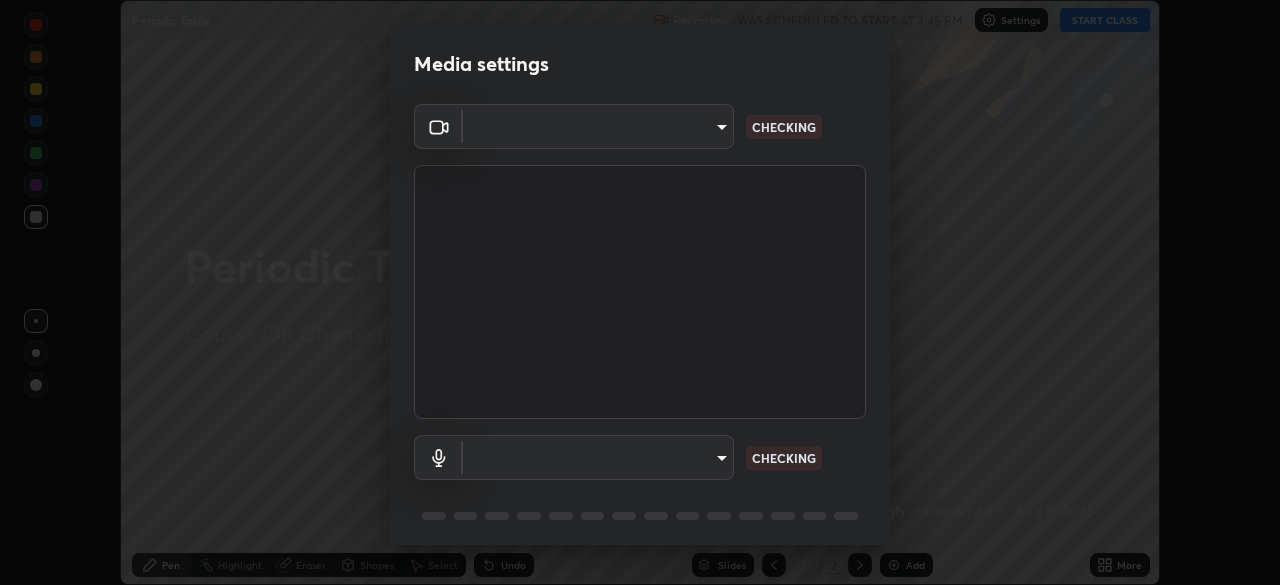 type on "094ffe3f61abc64f3ce73721aab664ef57d10a5fc7d187ad1ef3fa5fd4d2b427" 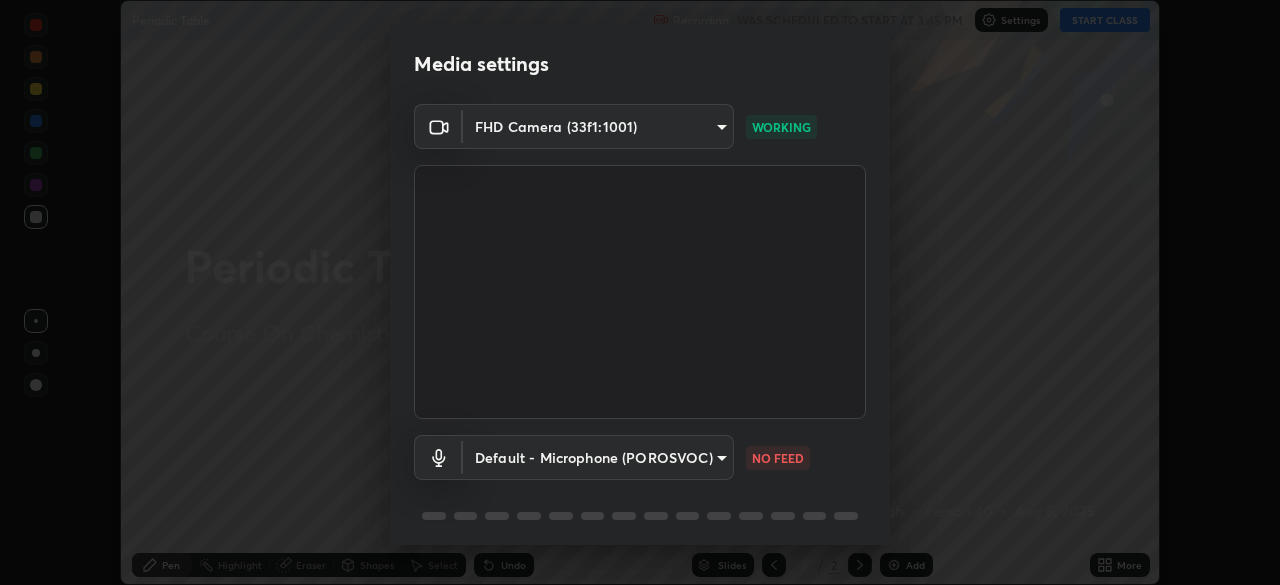 click on "Erase all Periodic Table Recording WAS SCHEDULED TO START AT  [TIME] Settings START CLASS Setting up your live class Periodic Table • L40 of Course On Chemistry for JEE Growth 3 2027 [FIRST] [LAST] Pen Highlight Eraser Shapes Select Undo Slides 2 / 2 Add More No doubts shared Encourage your learners to ask a doubt for better clarity Report an issue Reason for reporting Buffering Chat not working Audio - Video sync issue Educator video quality low ​ Attach an image Report Media settings FHD Camera (33f1:1001) 094ffe3f61abc64f3ce73721aab664ef57d10a5fc7d187ad1ef3fa5fd4d2b427 WORKING Default - Microphone (POROSVOC) default NO FEED 1 / 5 Next" at bounding box center (640, 292) 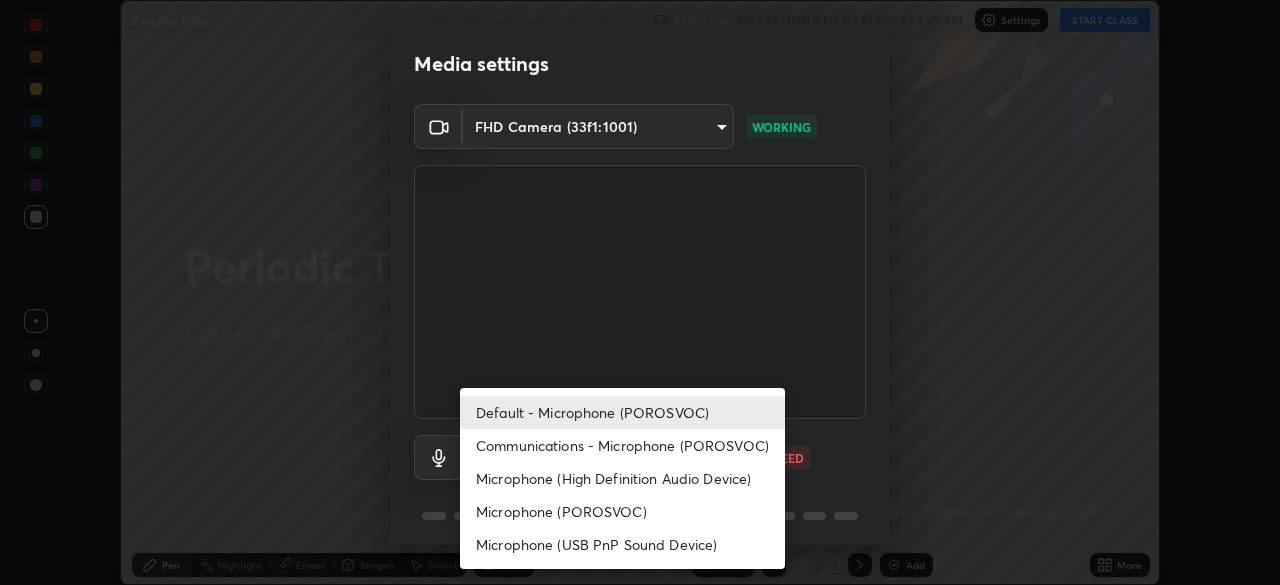 click on "Communications - Microphone (POROSVOC)" at bounding box center (622, 445) 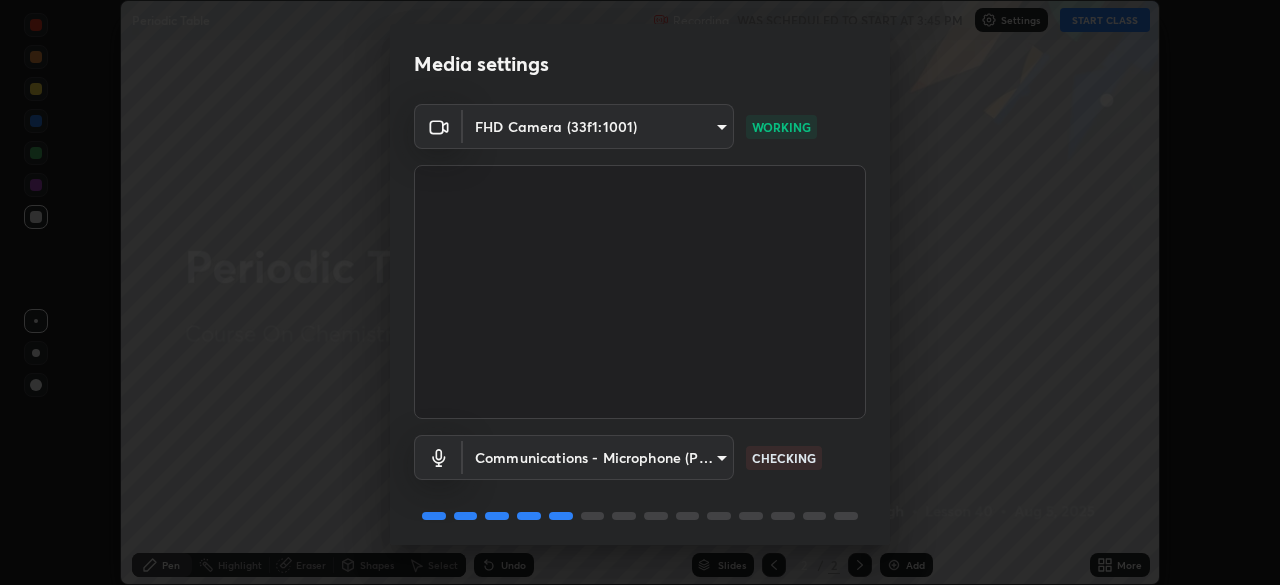 click on "Erase all Periodic Table Recording WAS SCHEDULED TO START AT  [TIME] Settings START CLASS Setting up your live class Periodic Table • L40 of Course On Chemistry for JEE Growth 3 2027 [FIRST] [LAST] Pen Highlight Eraser Shapes Select Undo Slides 2 / 2 Add More No doubts shared Encourage your learners to ask a doubt for better clarity Report an issue Reason for reporting Buffering Chat not working Audio - Video sync issue Educator video quality low ​ Attach an image Report Media settings FHD Camera (33f1:1001) 094ffe3f61abc64f3ce73721aab664ef57d10a5fc7d187ad1ef3fa5fd4d2b427 WORKING Communications - Microphone (POROSVOC) communications CHECKING 1 / 5 Next" at bounding box center [640, 292] 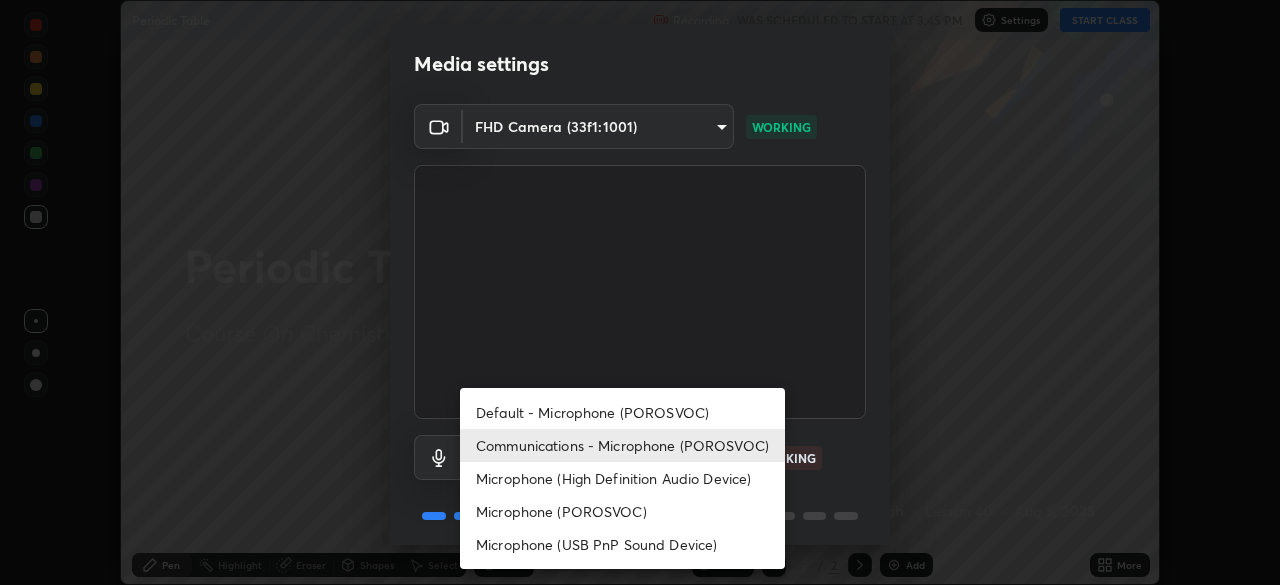click on "Default - Microphone (POROSVOC)" at bounding box center [622, 412] 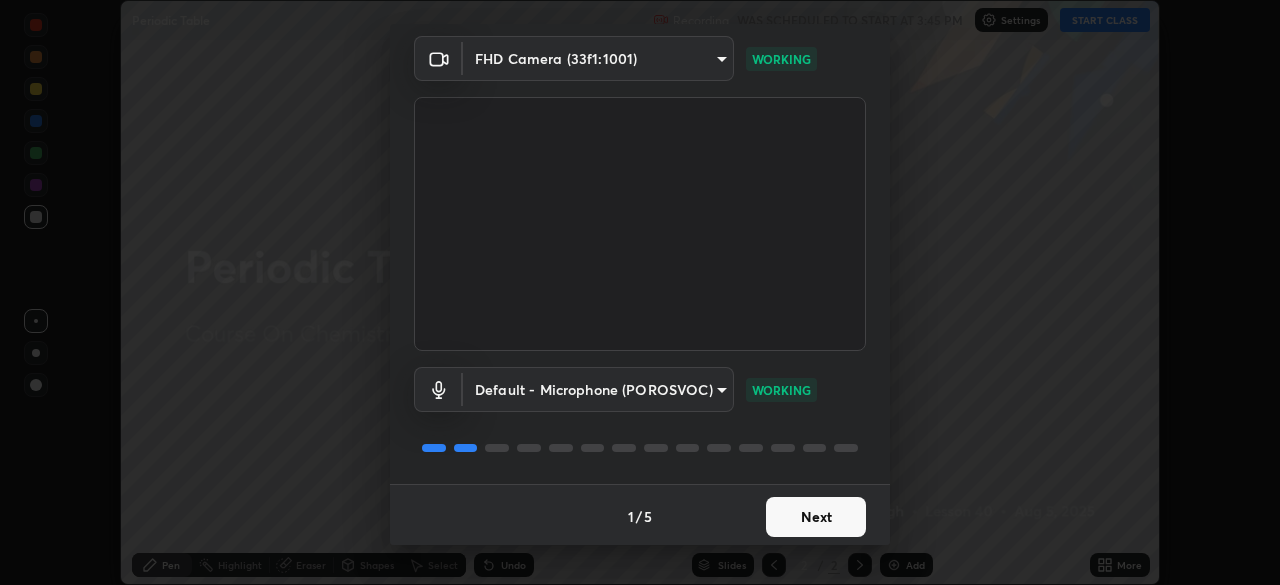 scroll, scrollTop: 71, scrollLeft: 0, axis: vertical 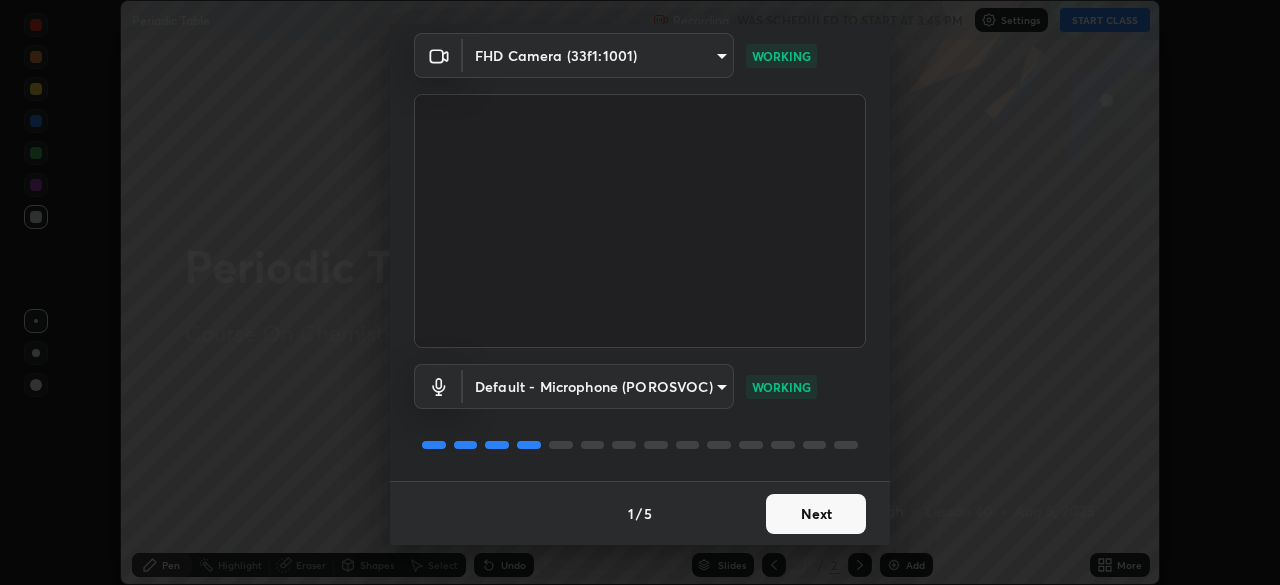 click on "Next" at bounding box center [816, 514] 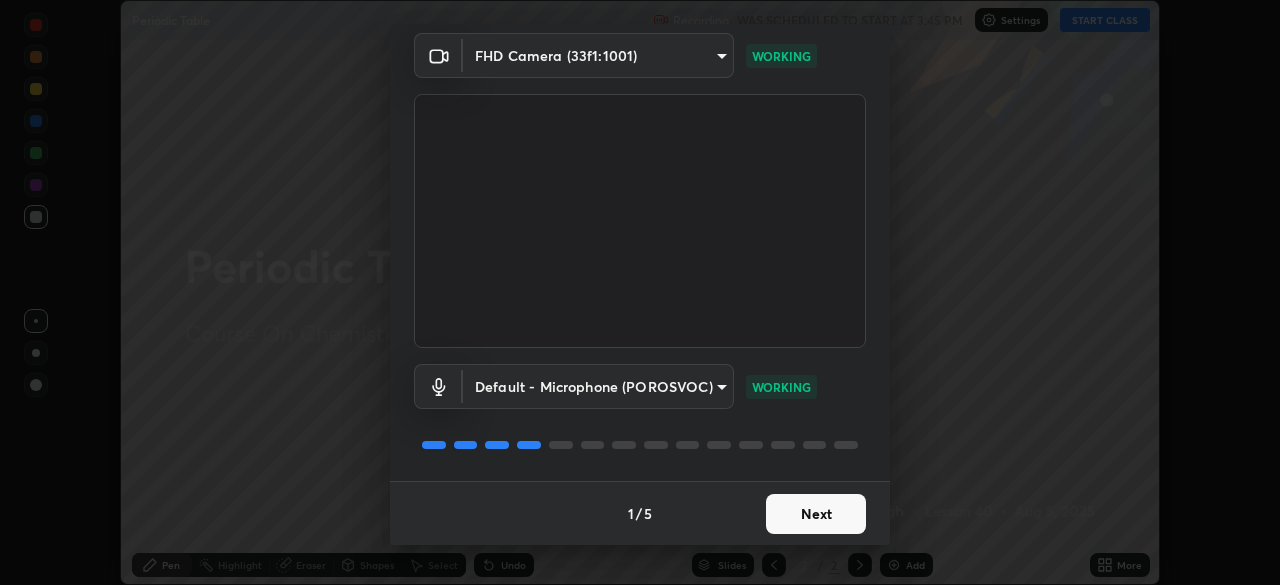scroll, scrollTop: 0, scrollLeft: 0, axis: both 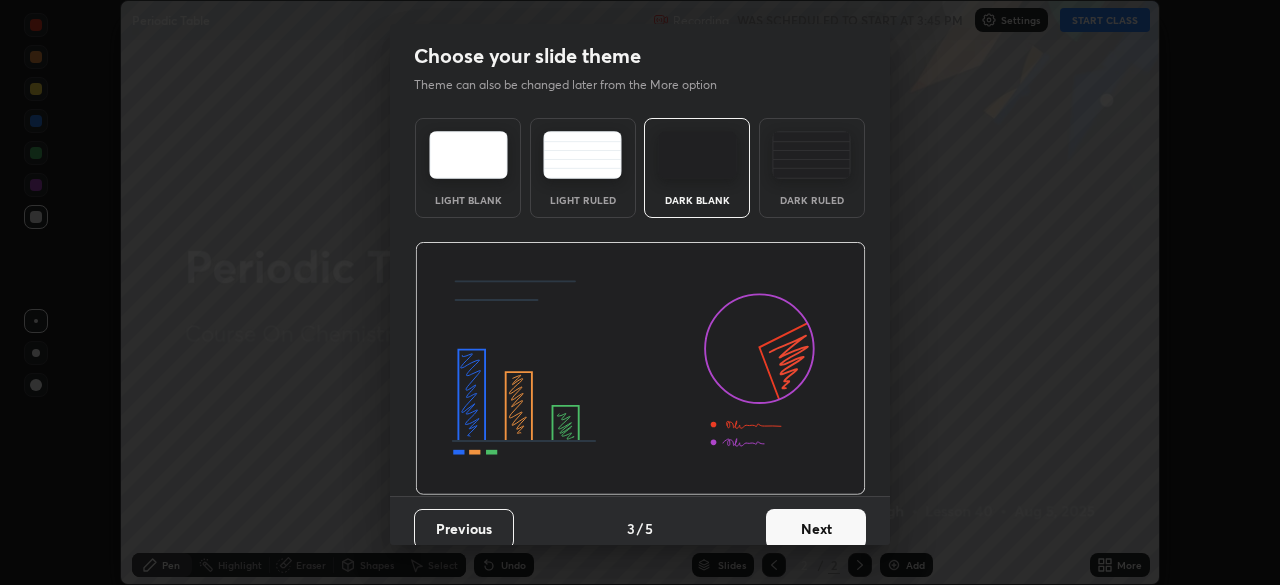 click on "Next" at bounding box center (816, 529) 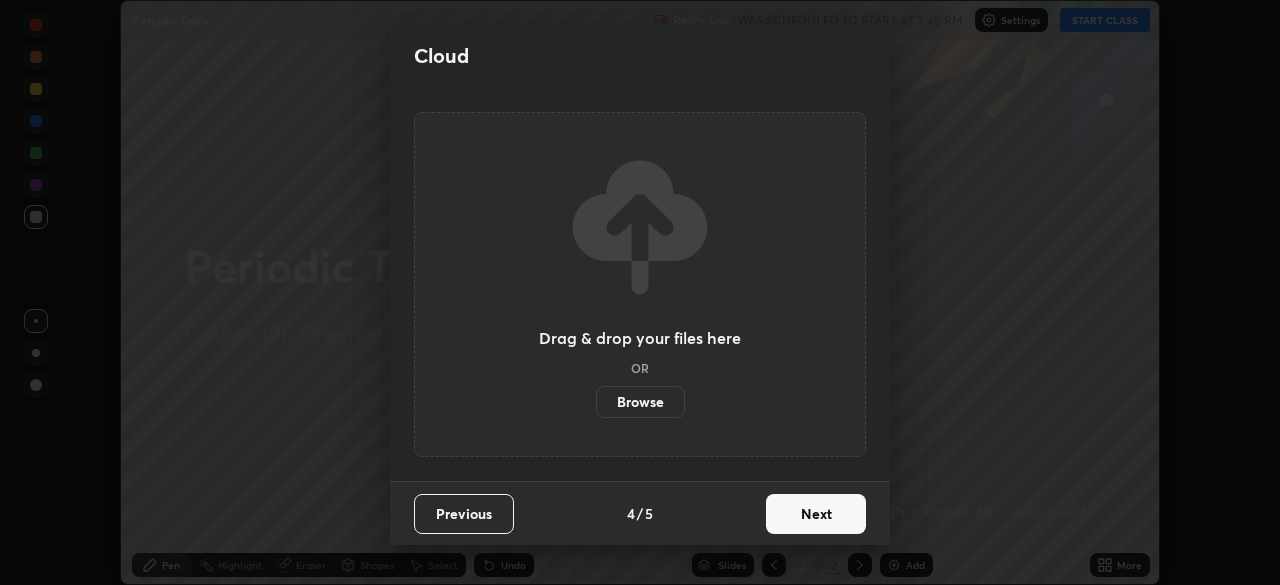 click on "Next" at bounding box center (816, 514) 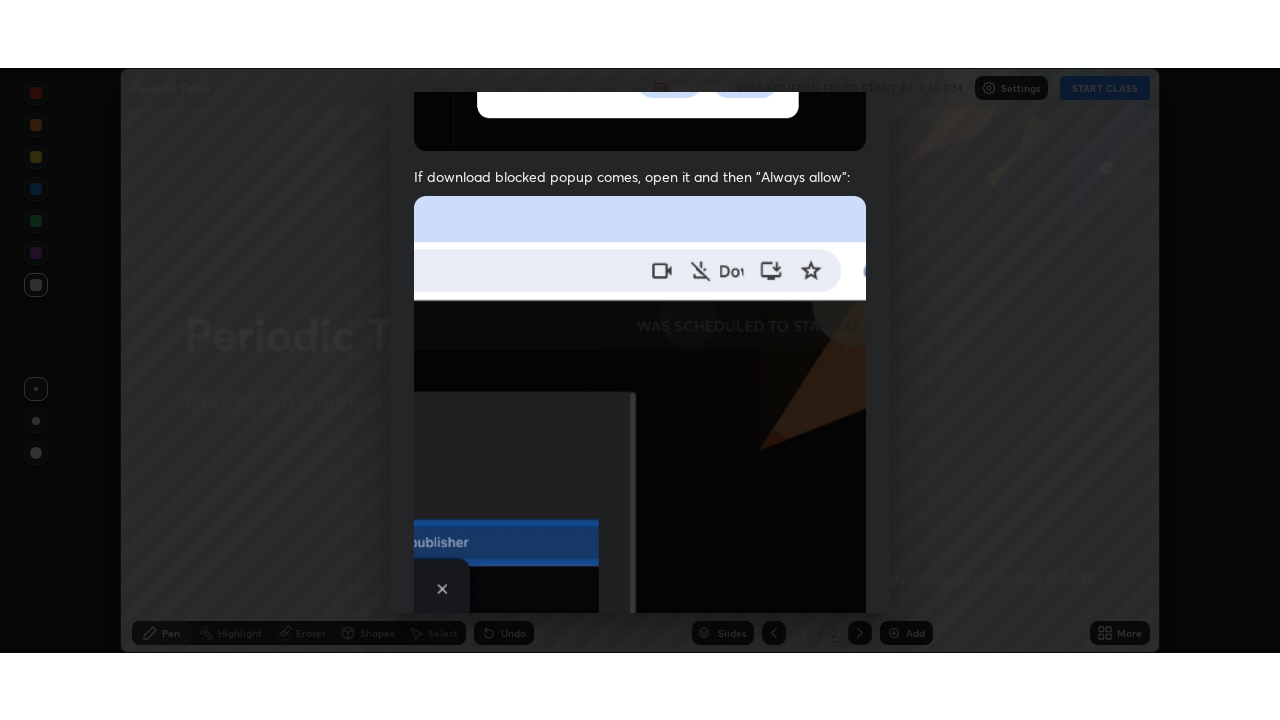 scroll, scrollTop: 479, scrollLeft: 0, axis: vertical 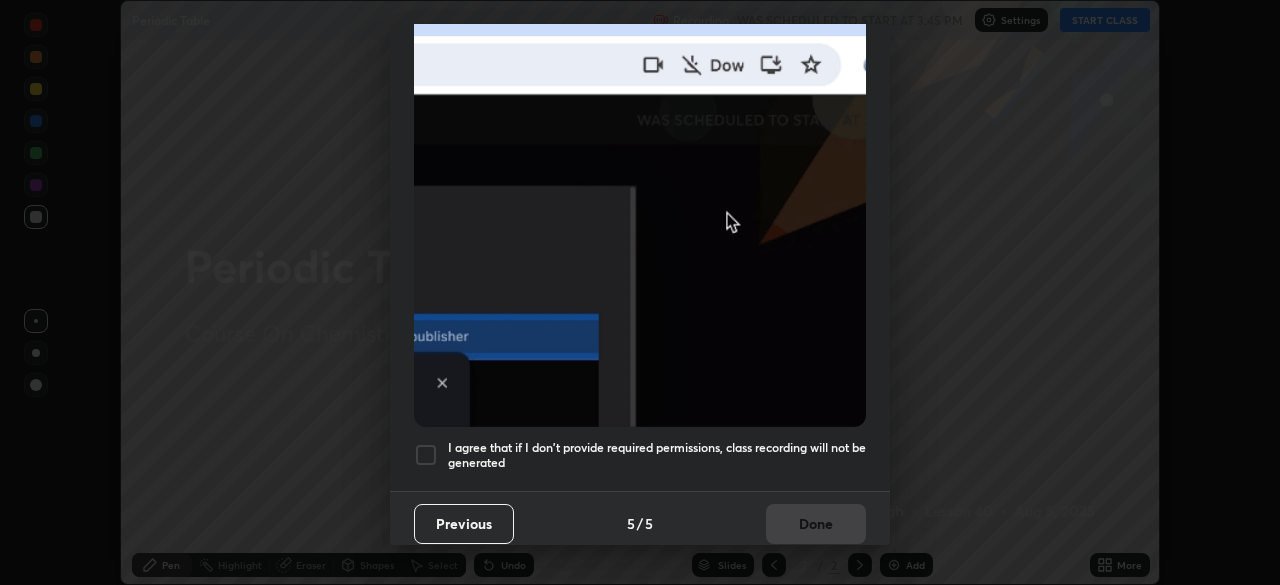click at bounding box center (426, 455) 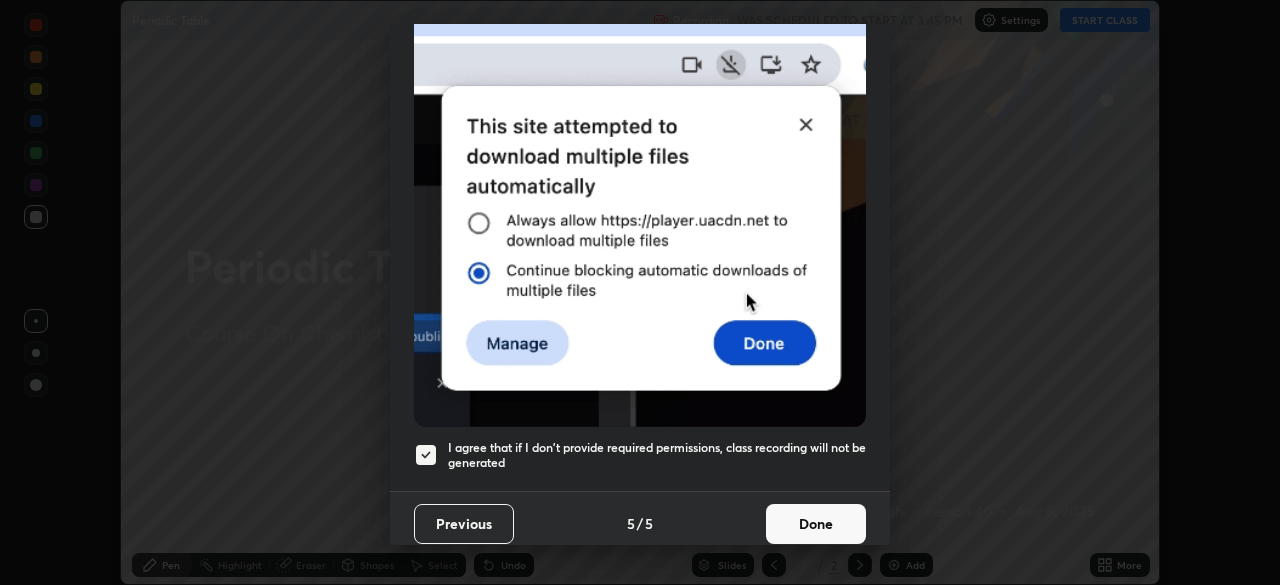 click on "Done" at bounding box center (816, 524) 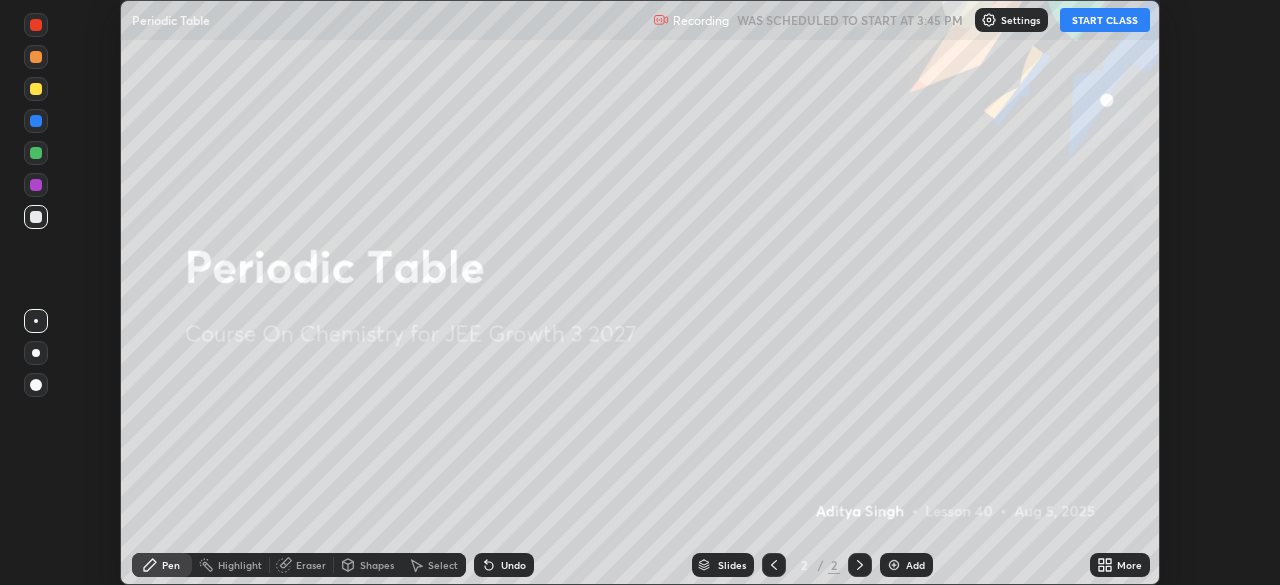 click on "START CLASS" at bounding box center [1105, 20] 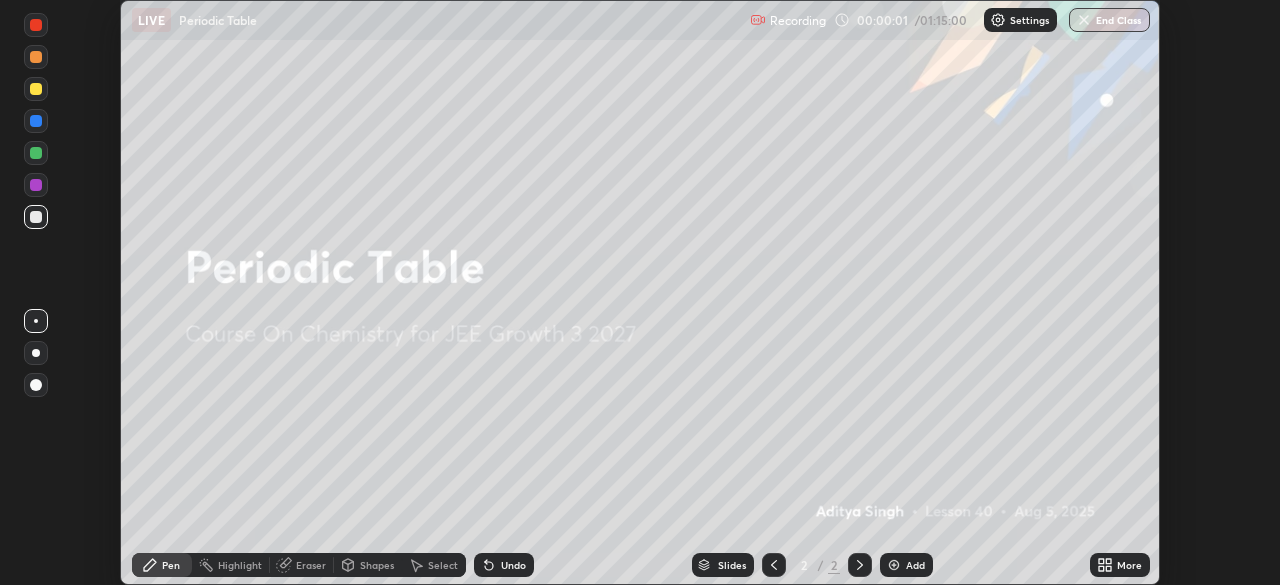 click 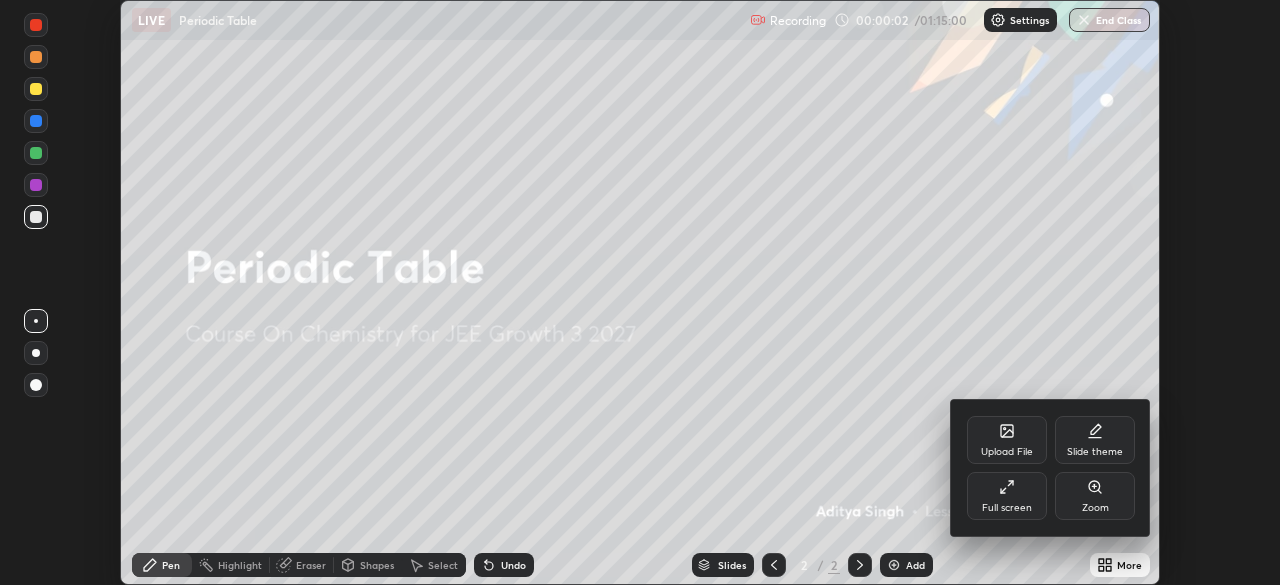 click 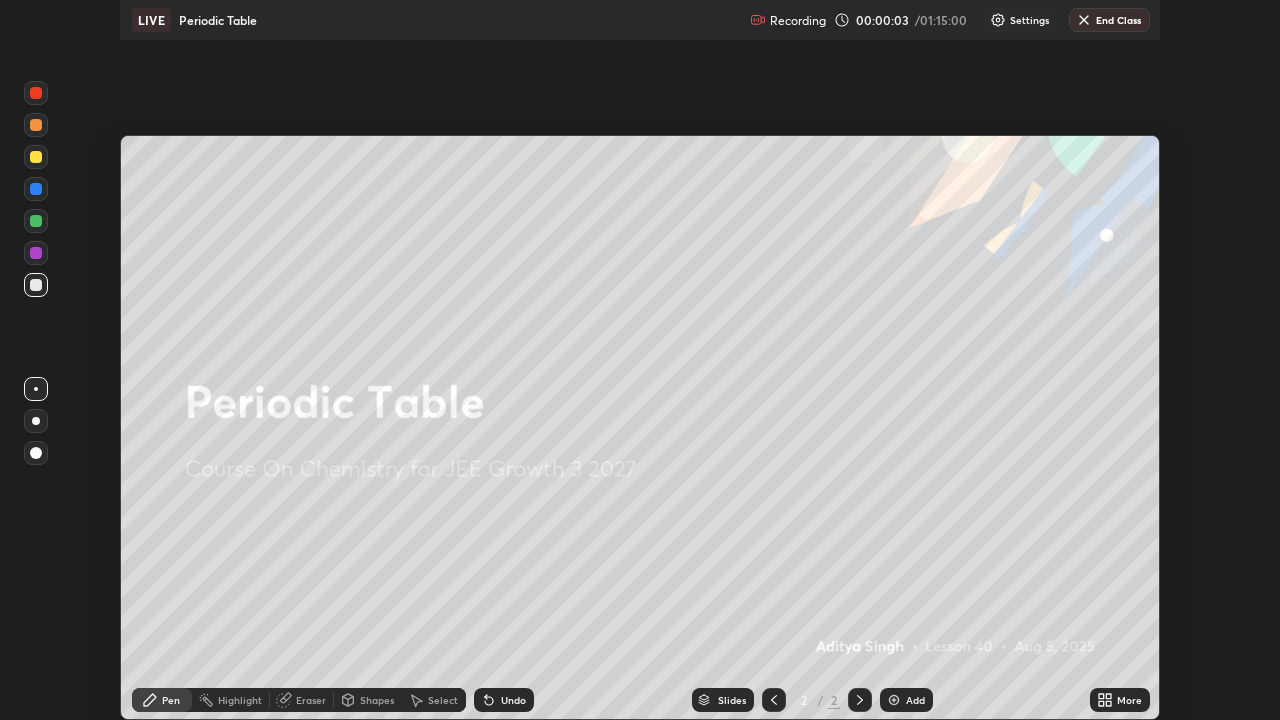 scroll, scrollTop: 99280, scrollLeft: 98720, axis: both 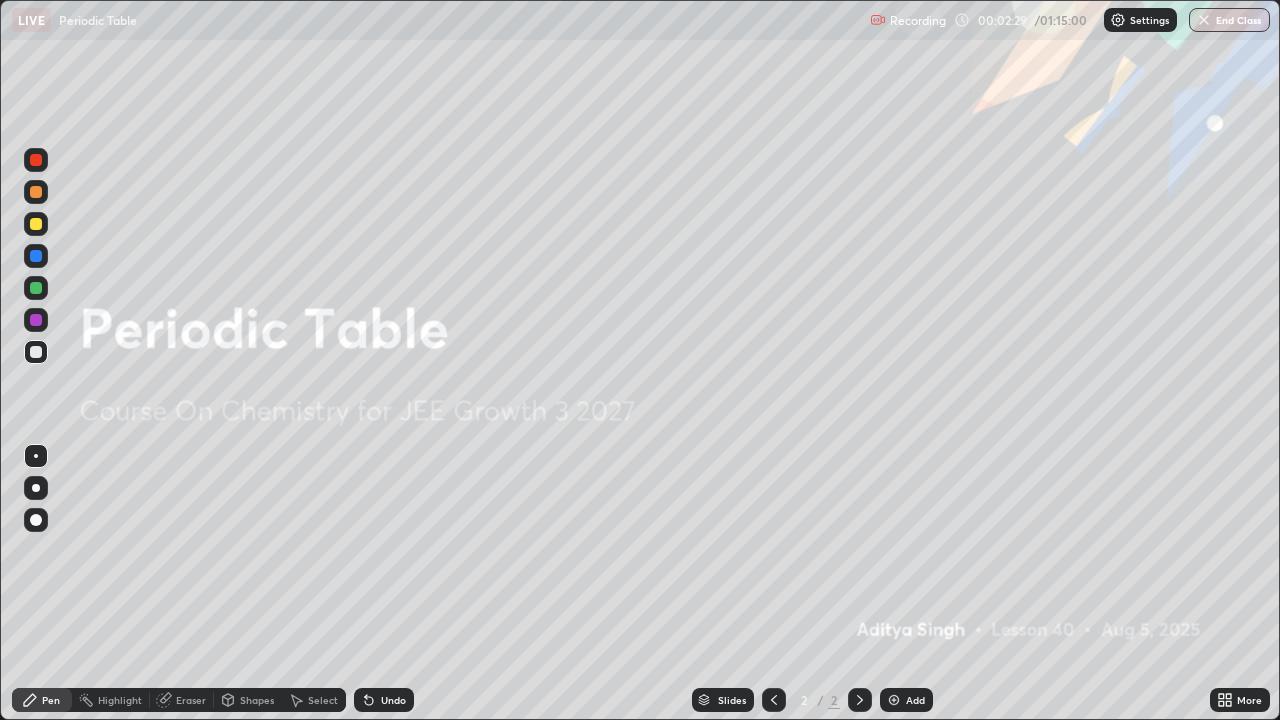 click at bounding box center (894, 700) 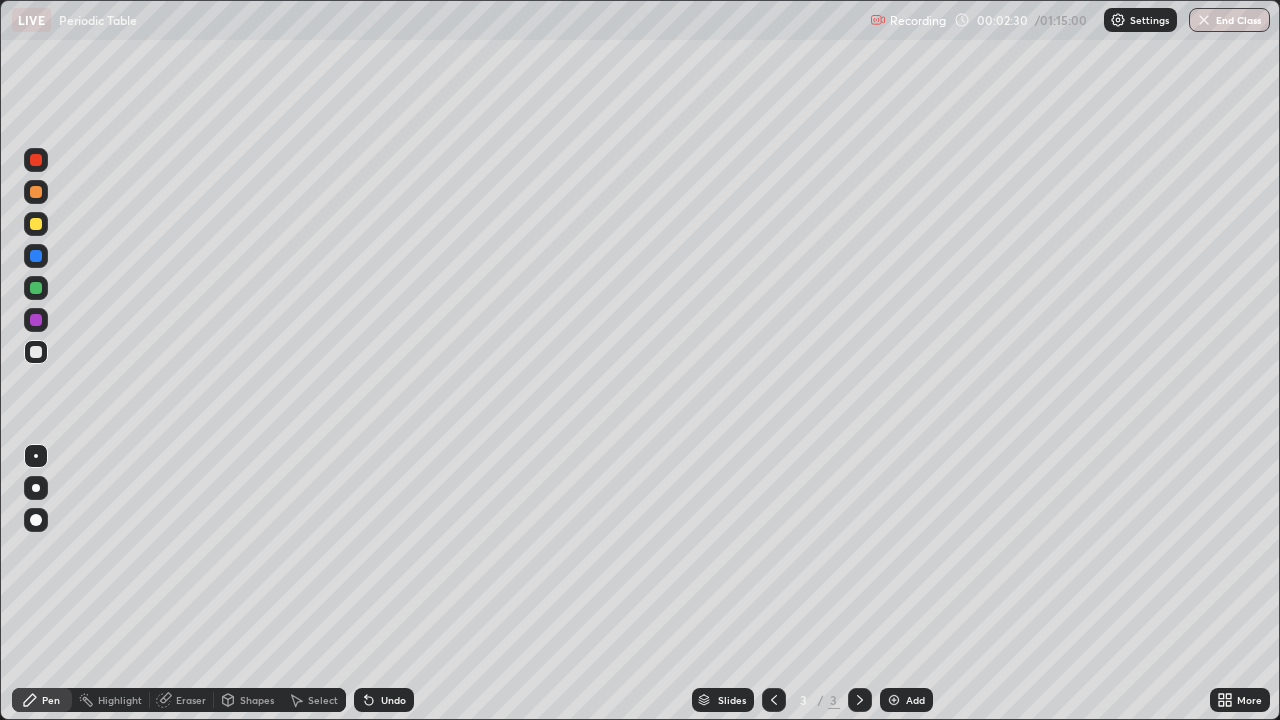 click at bounding box center (36, 488) 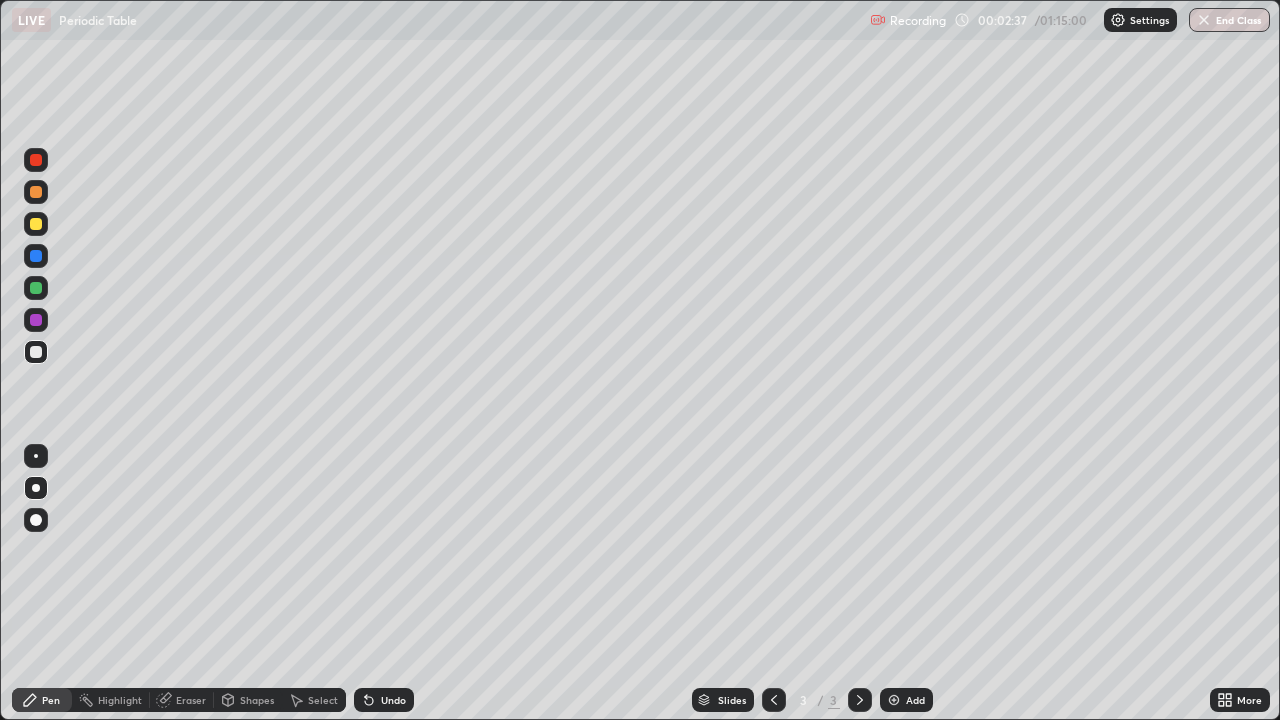 click at bounding box center (36, 224) 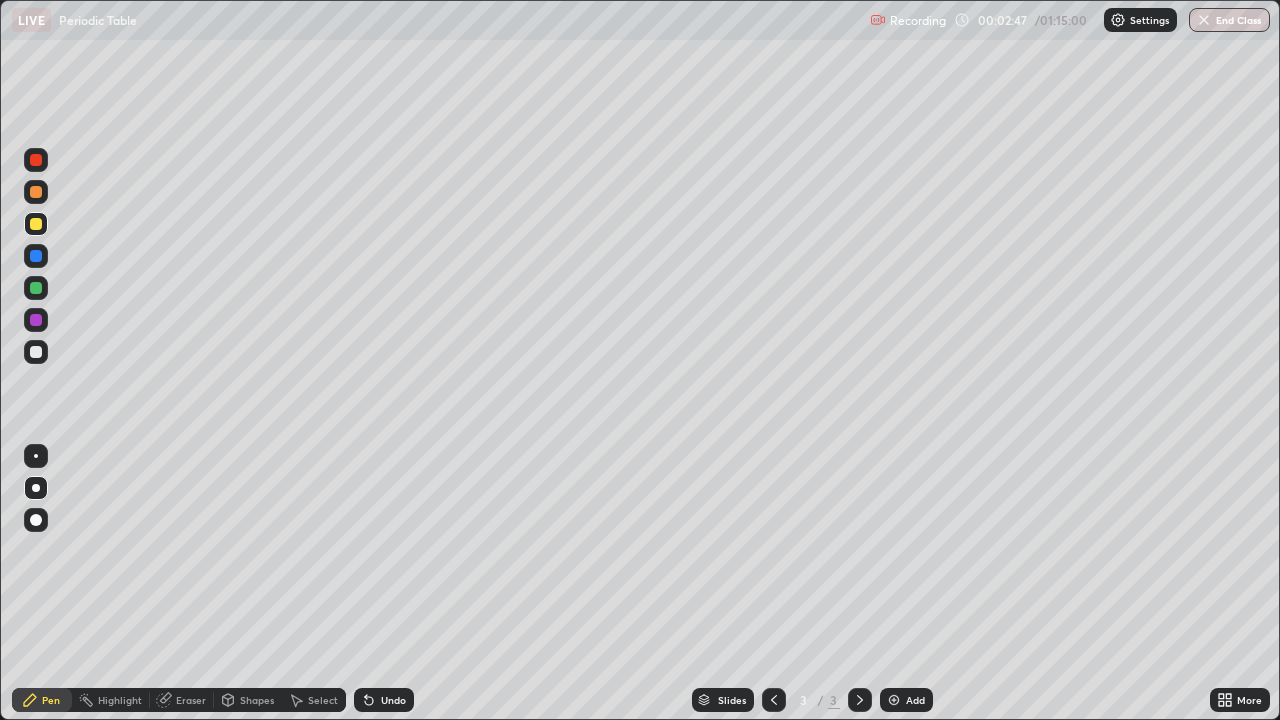 click at bounding box center (36, 352) 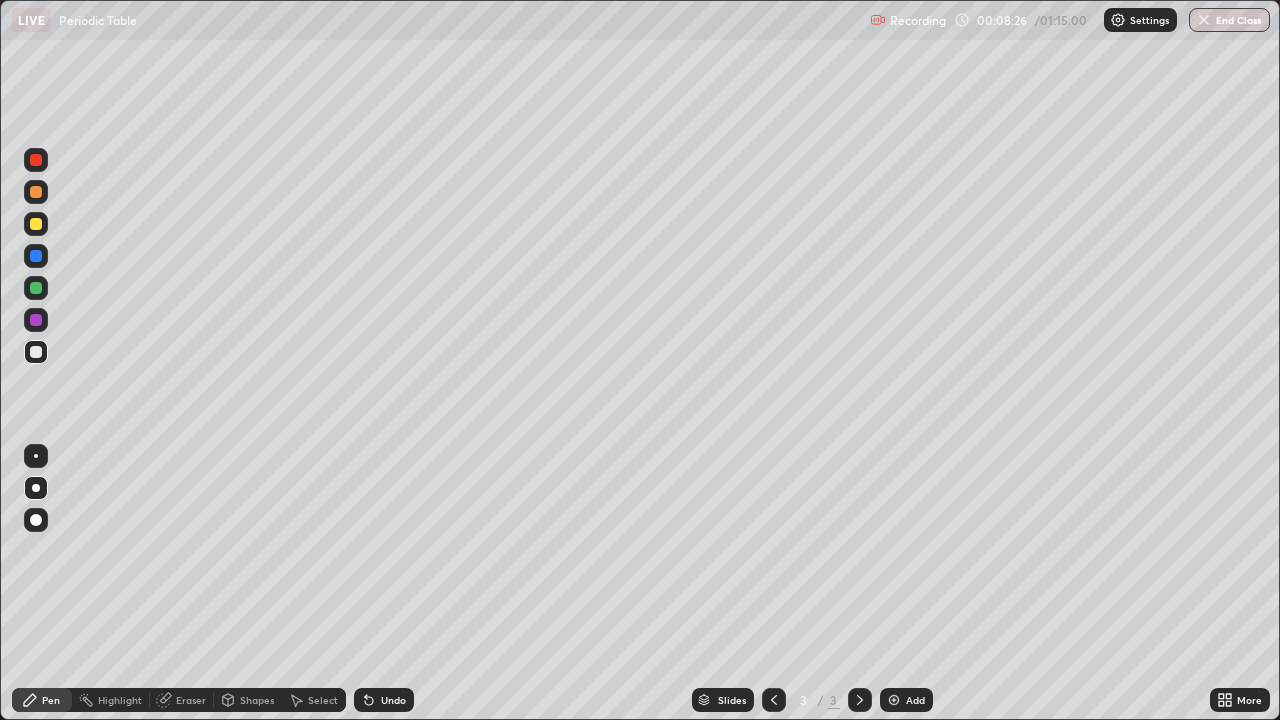 click on "Eraser" at bounding box center [191, 700] 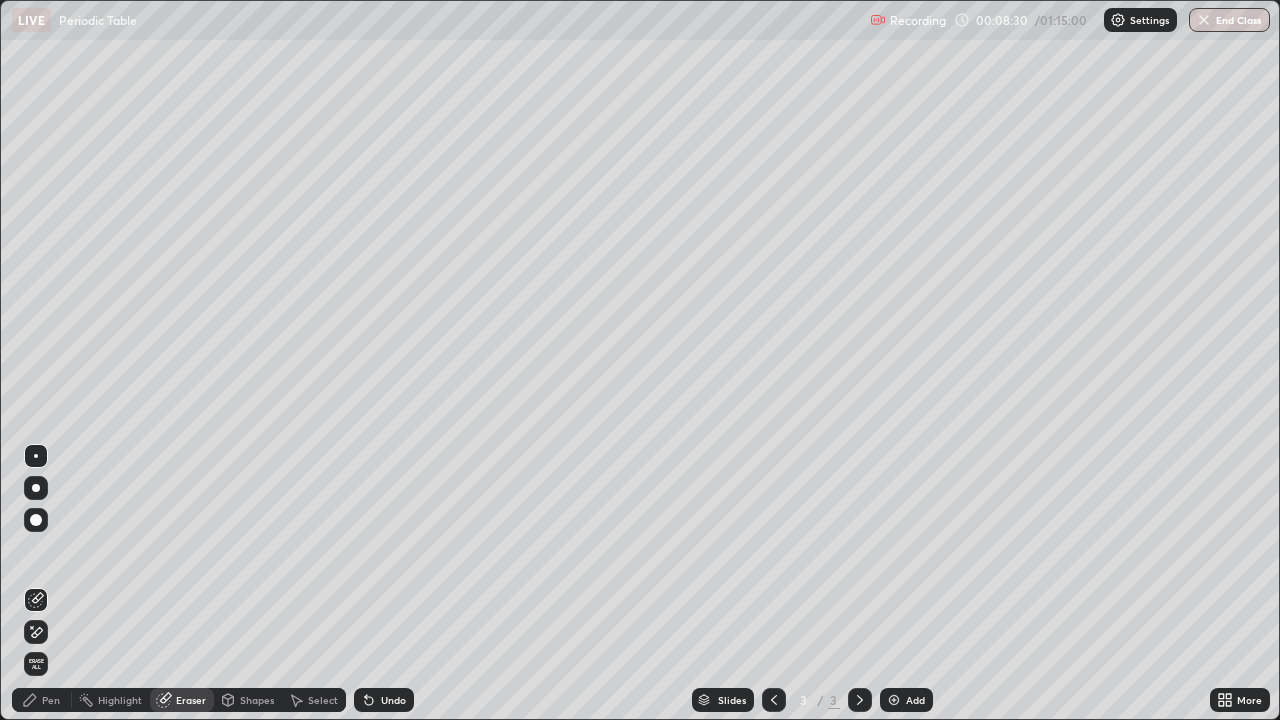 click on "Pen" at bounding box center (42, 700) 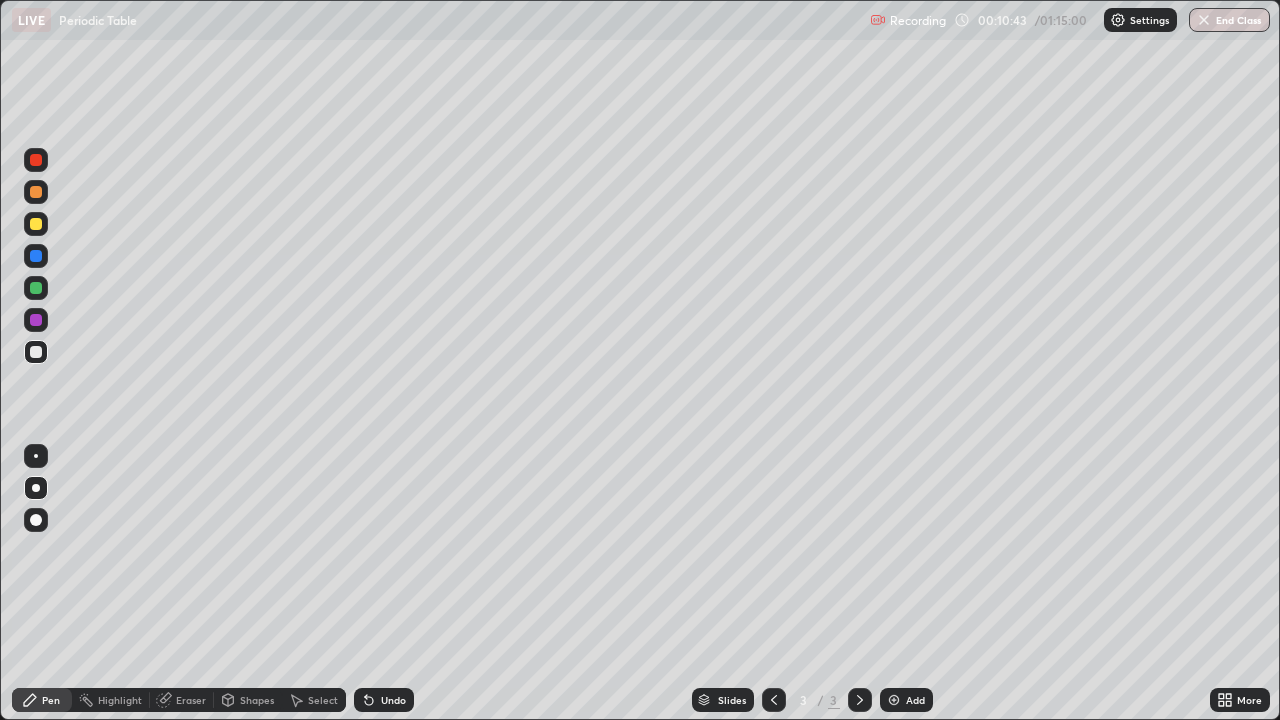click at bounding box center (894, 700) 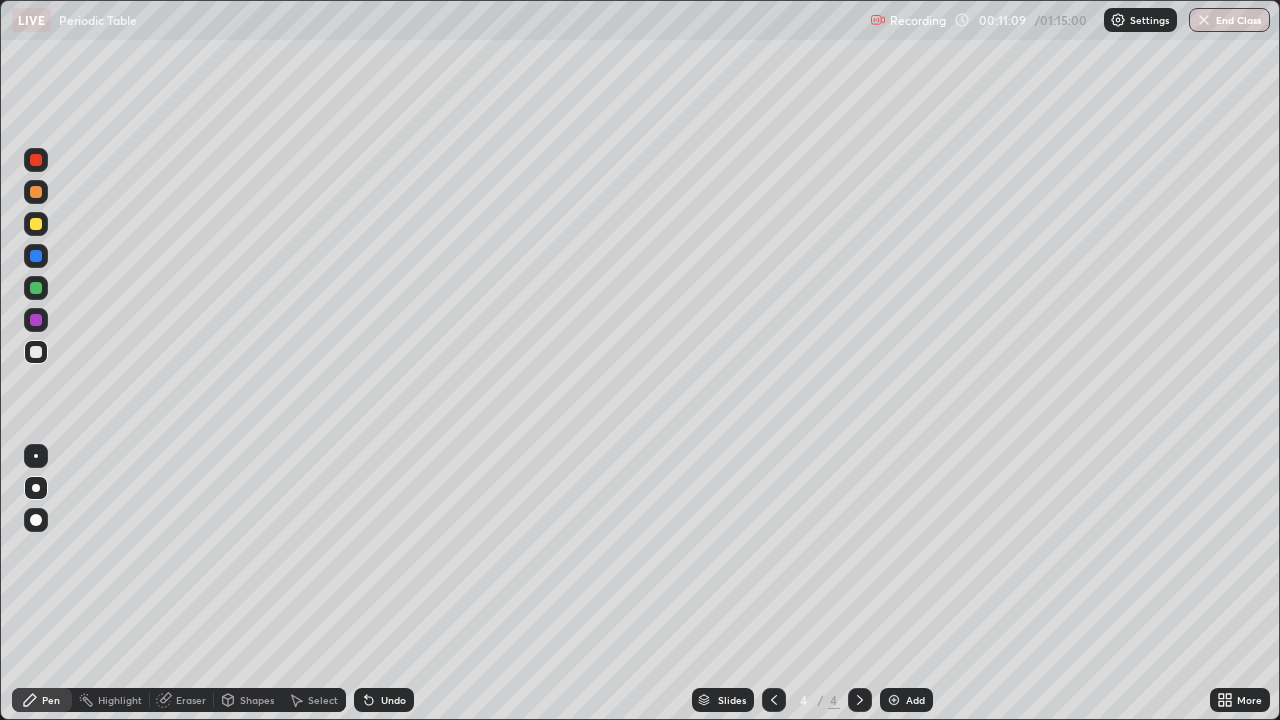click 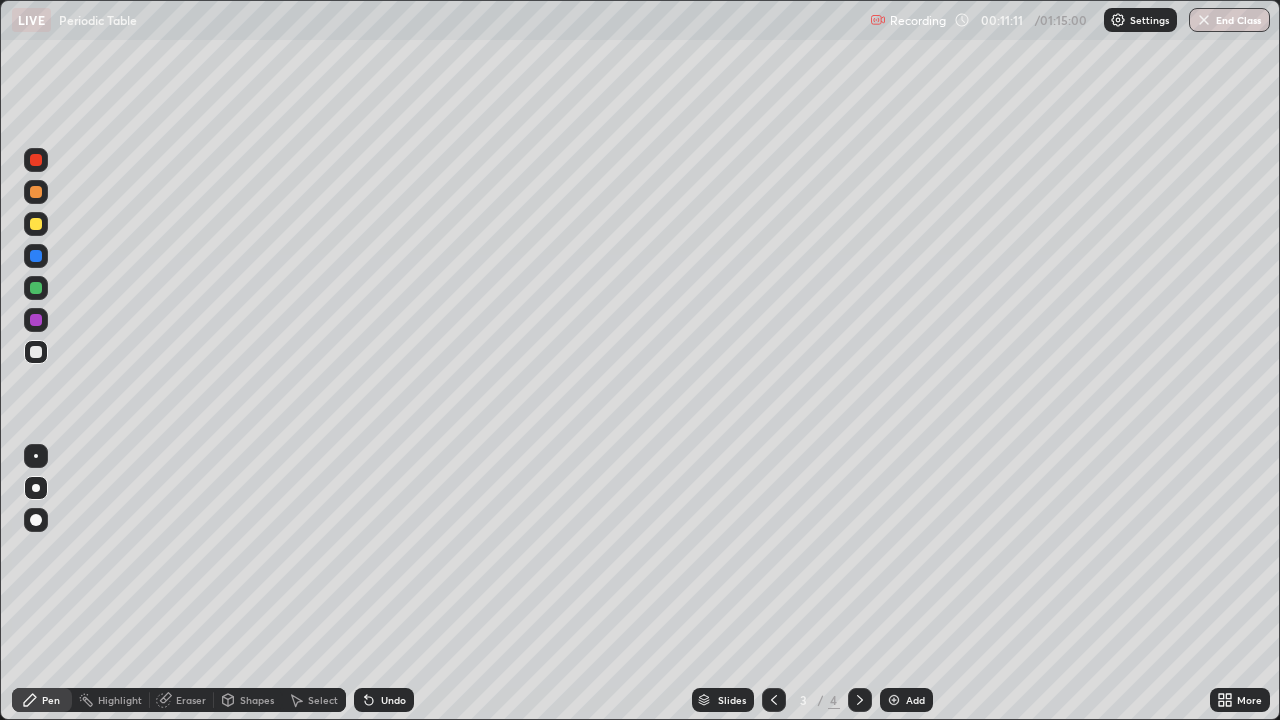 click 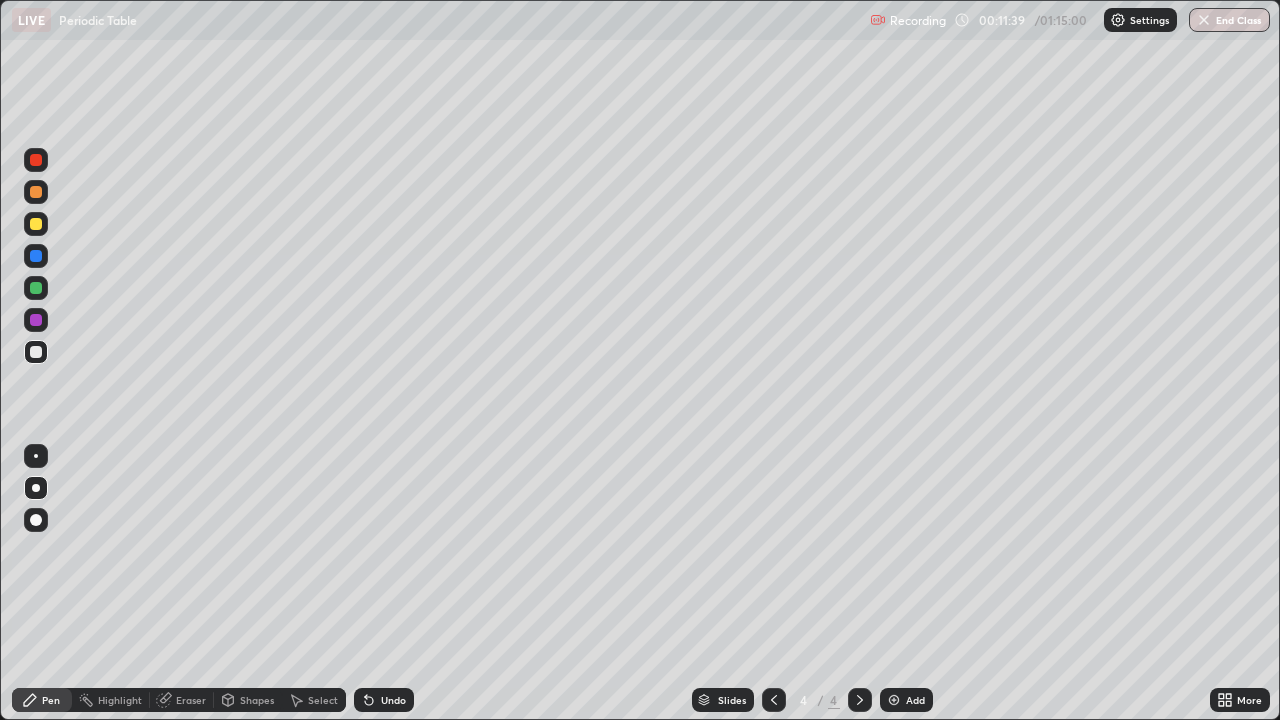 click 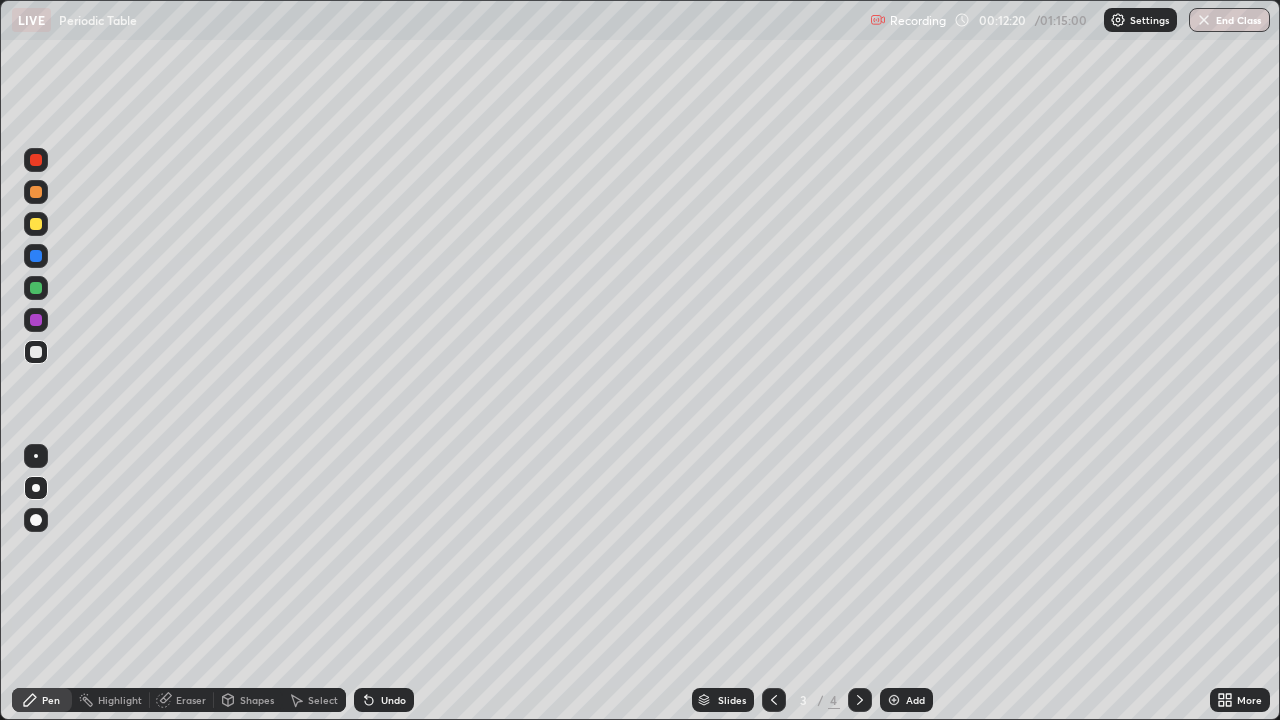 click at bounding box center (36, 224) 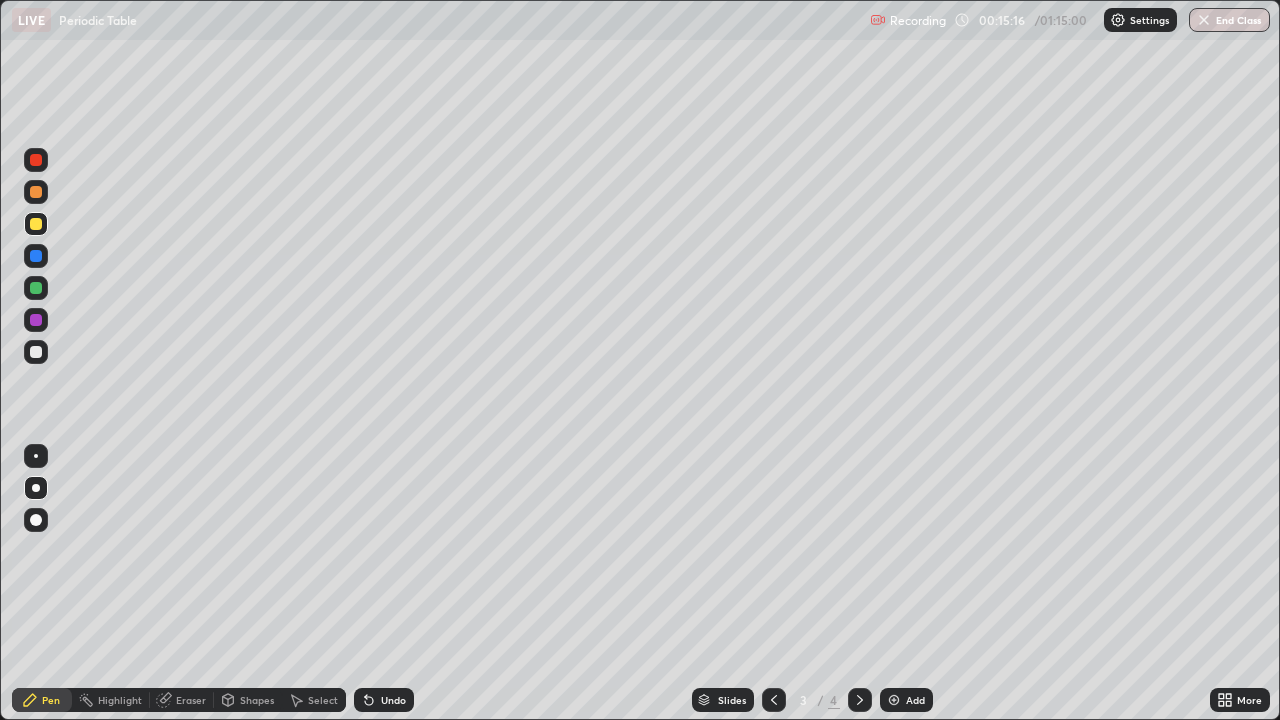 click on "Add" at bounding box center (915, 700) 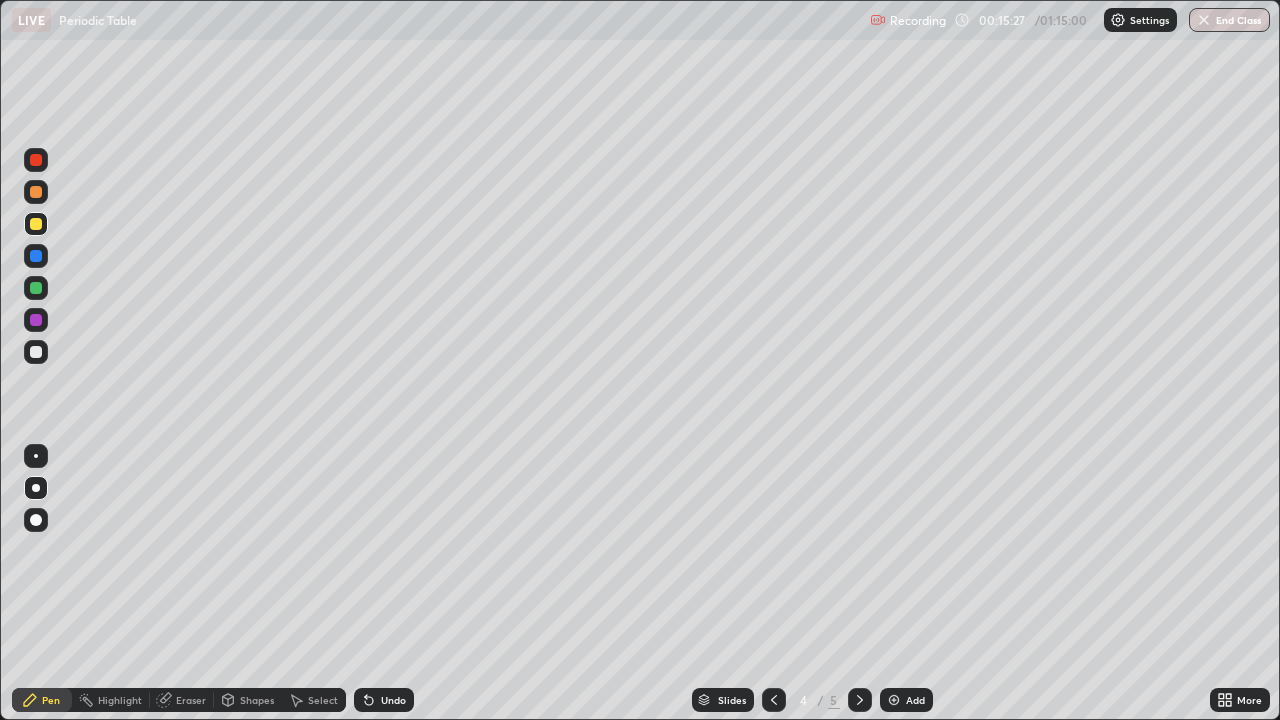 click at bounding box center [36, 352] 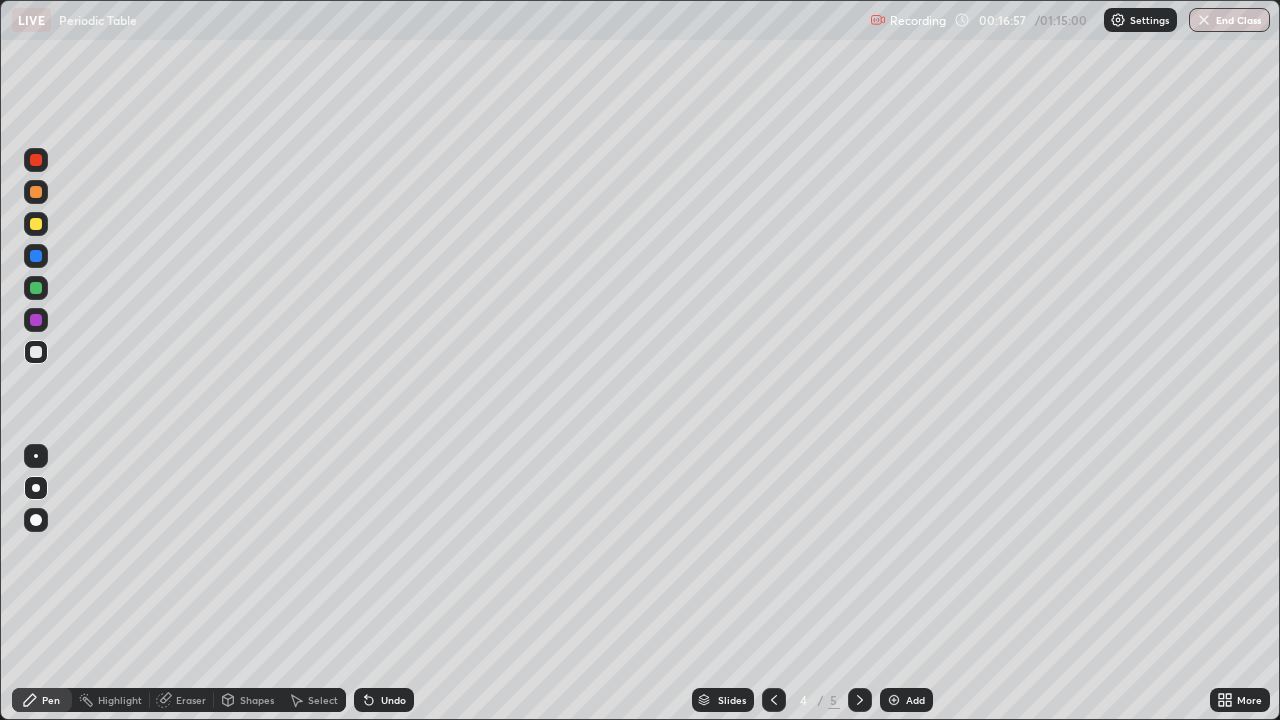 click on "Undo" at bounding box center (393, 700) 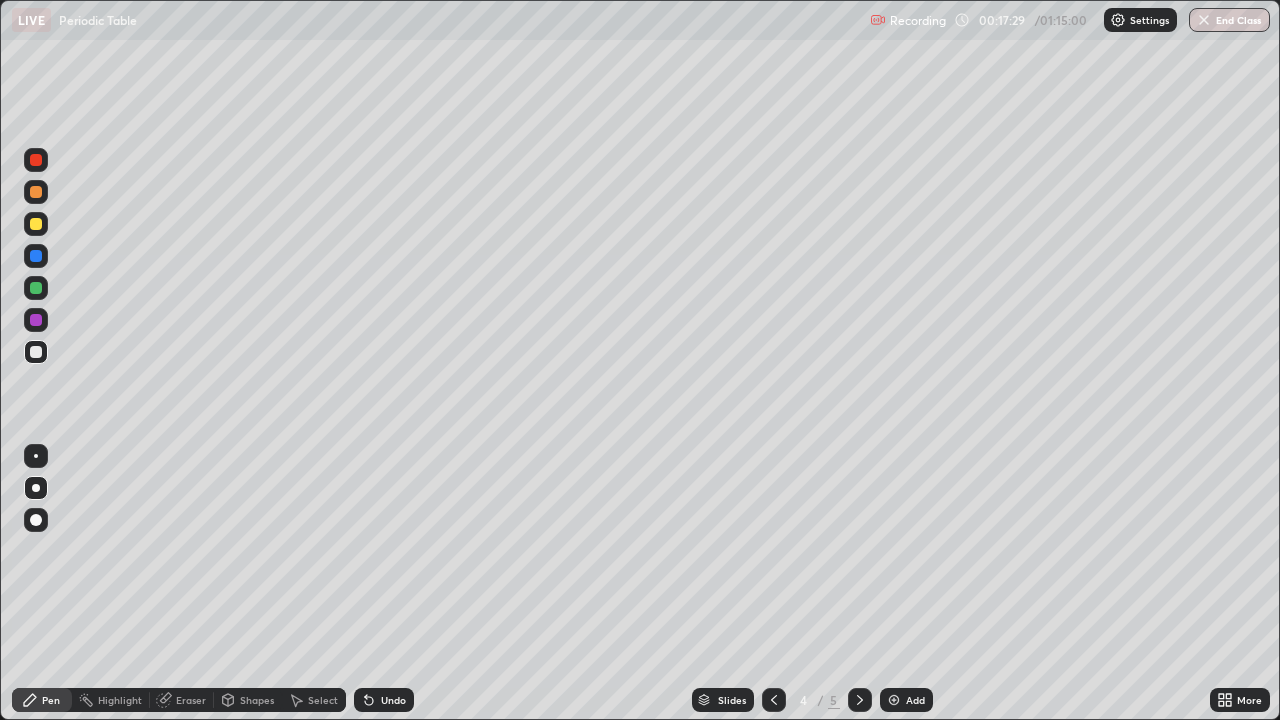 click at bounding box center (36, 224) 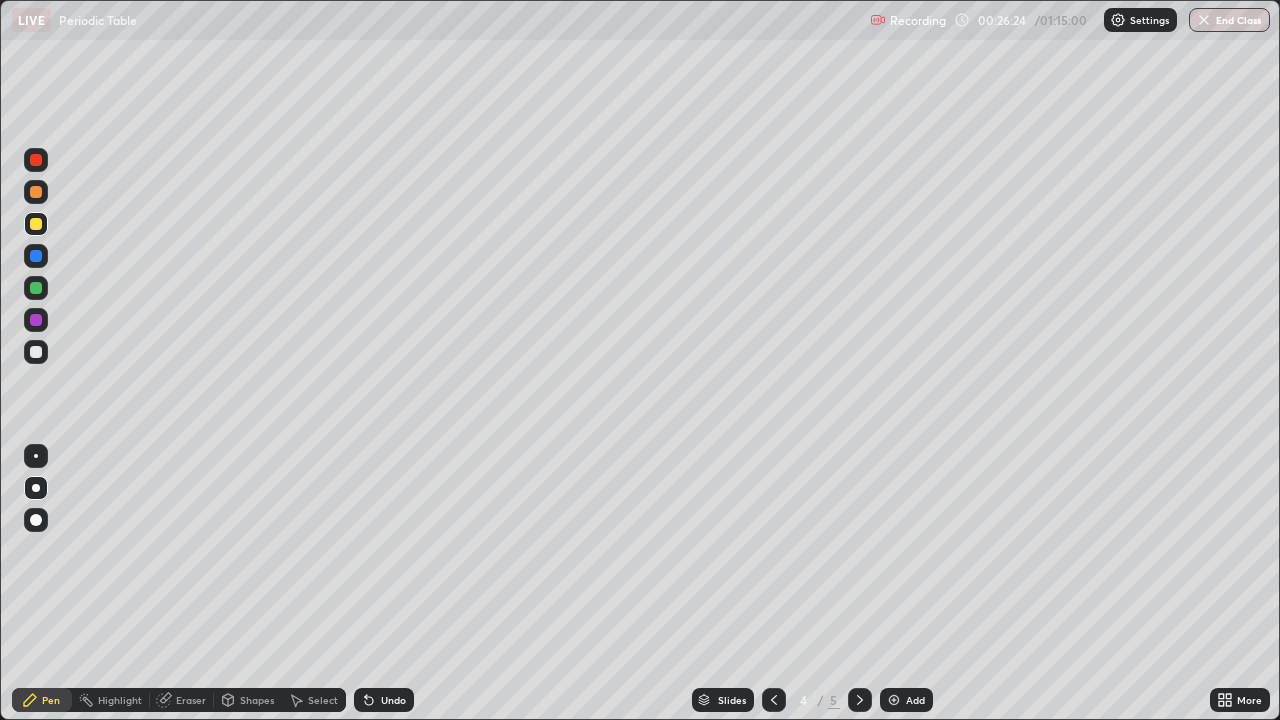 click 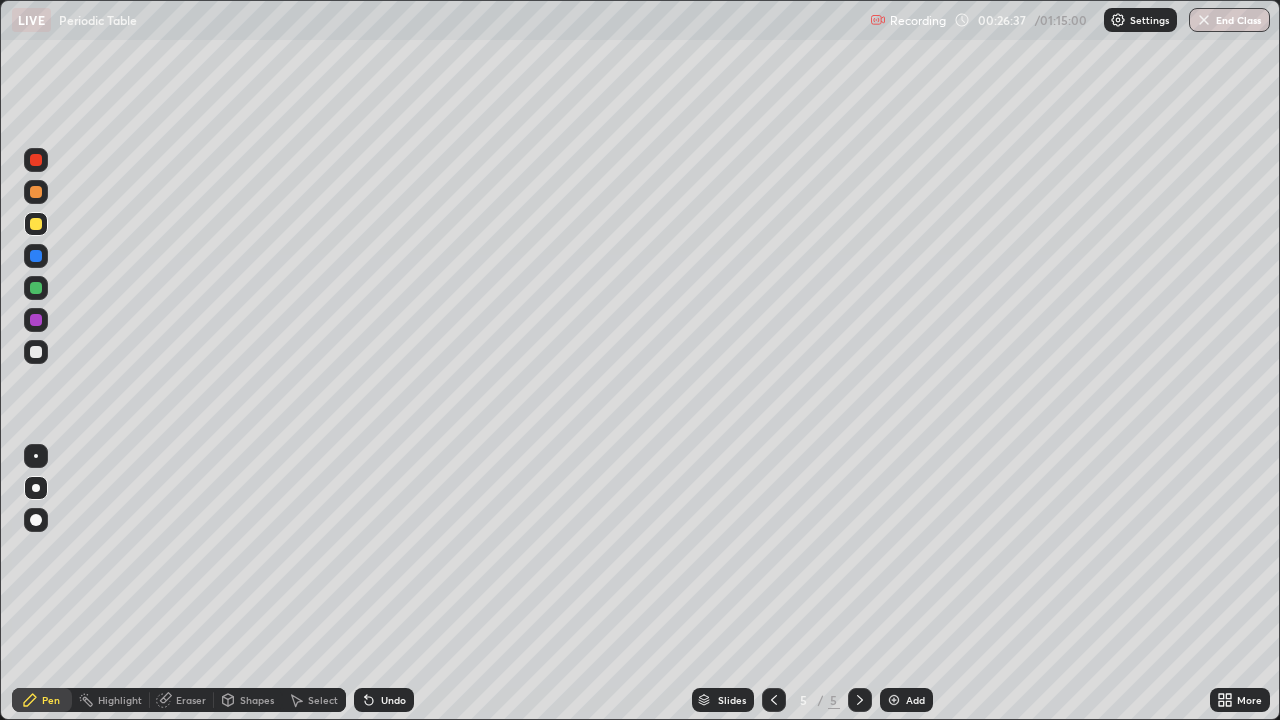 click at bounding box center [774, 700] 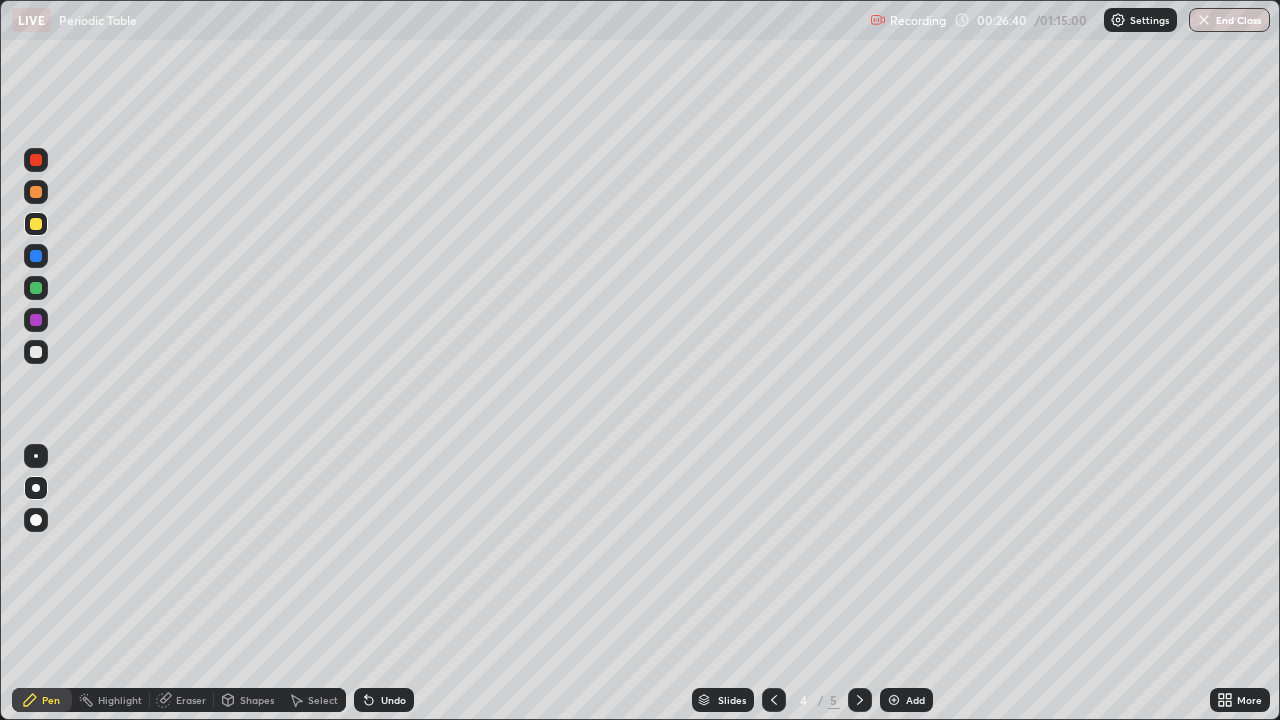 click on "Select" at bounding box center [323, 700] 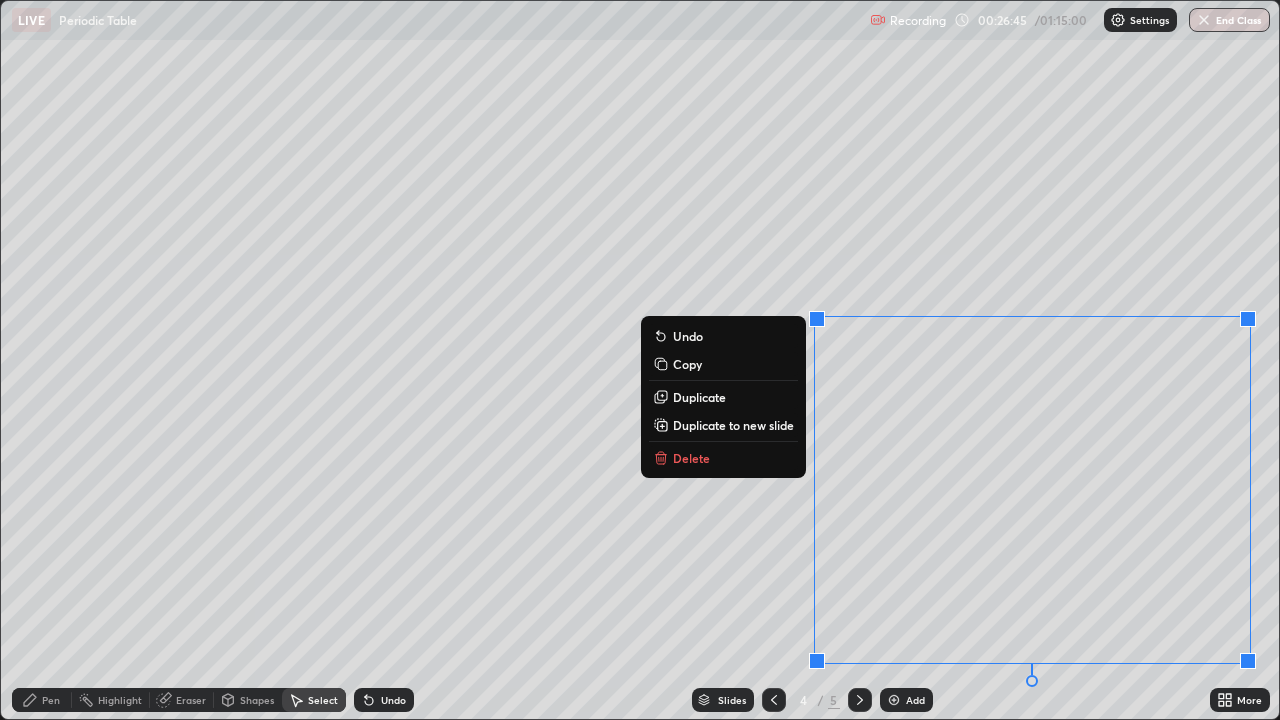 click on "Duplicate to new slide" at bounding box center (733, 425) 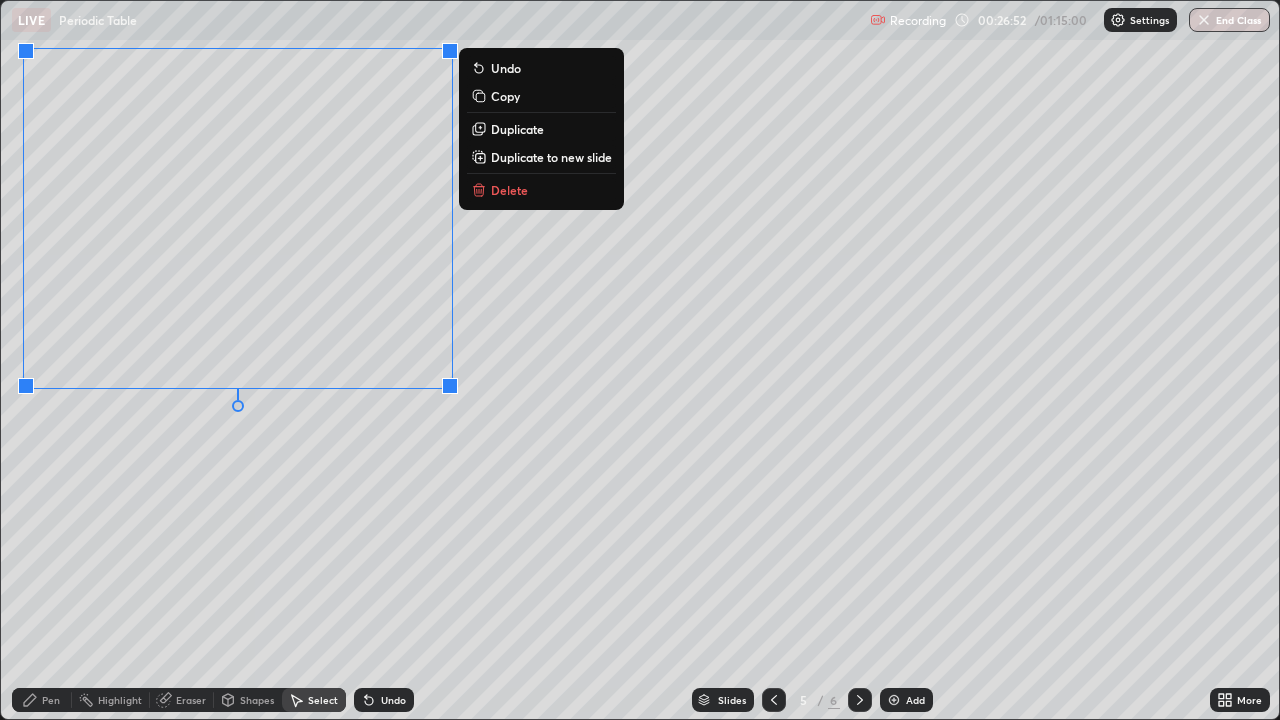click on "0 ° Undo Copy Duplicate Duplicate to new slide Delete" at bounding box center (640, 360) 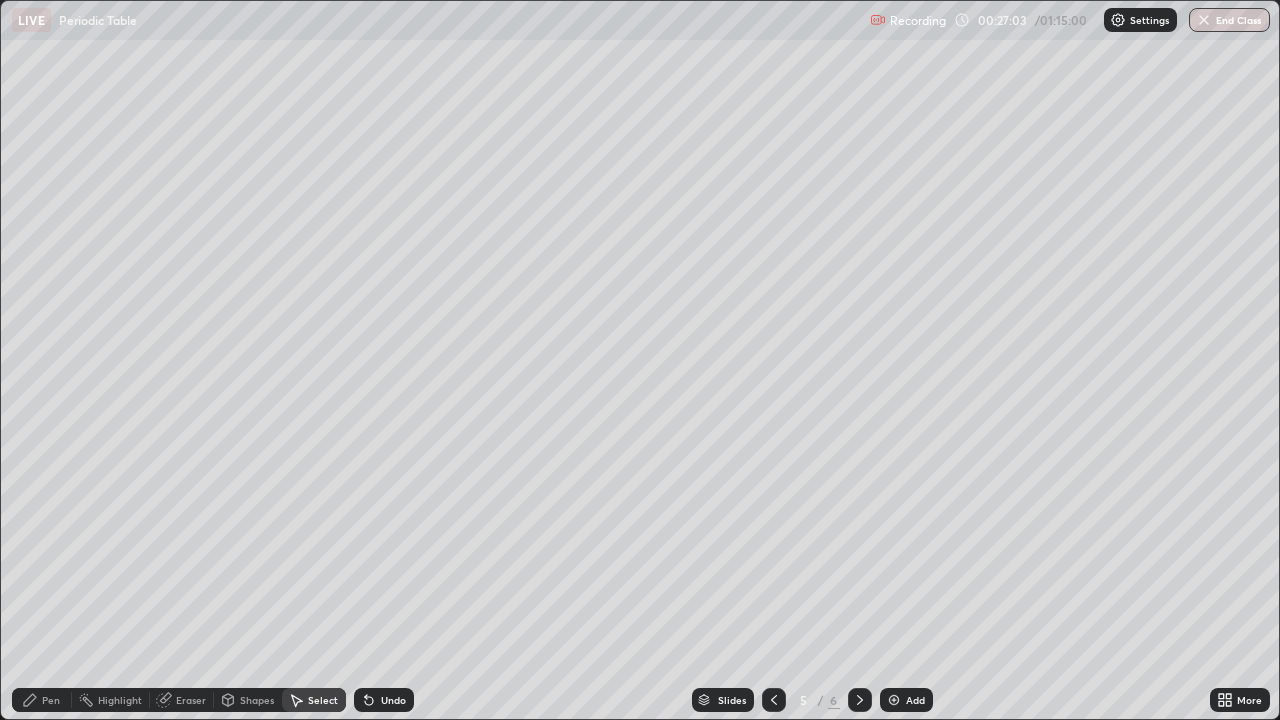 click on "Pen" at bounding box center (51, 700) 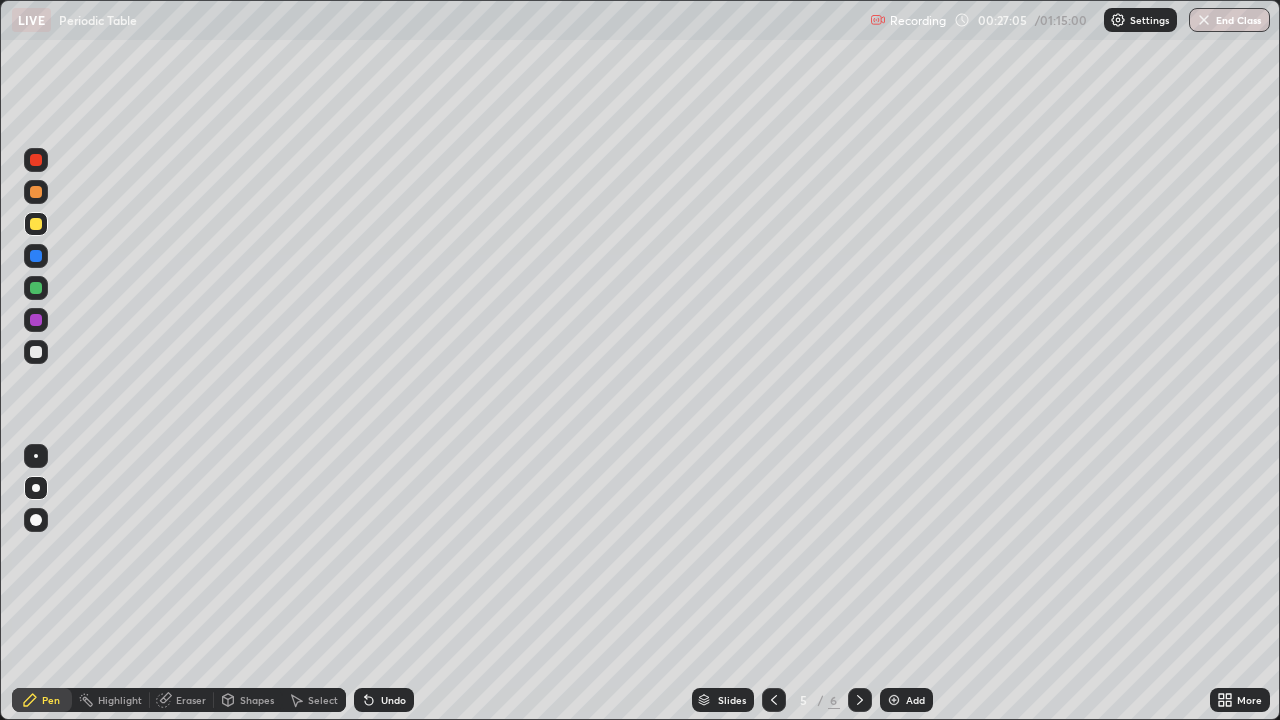 click on "Eraser" at bounding box center (191, 700) 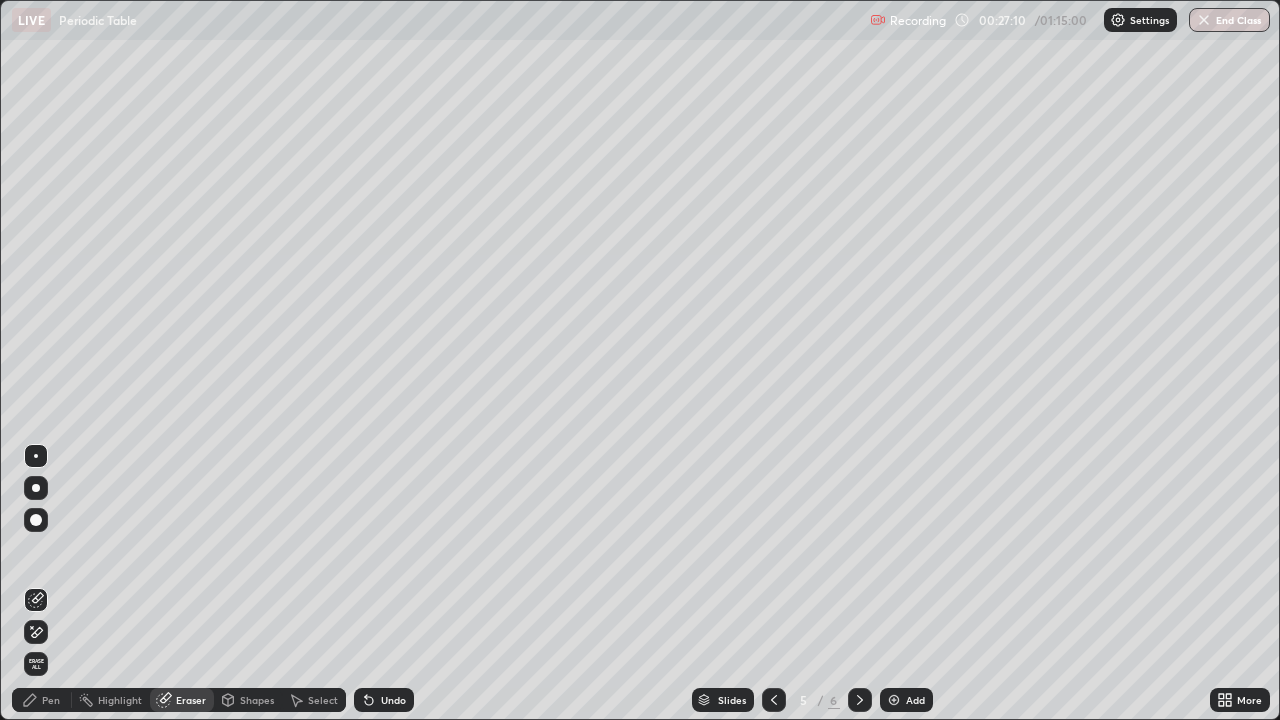 click on "Pen" at bounding box center (51, 700) 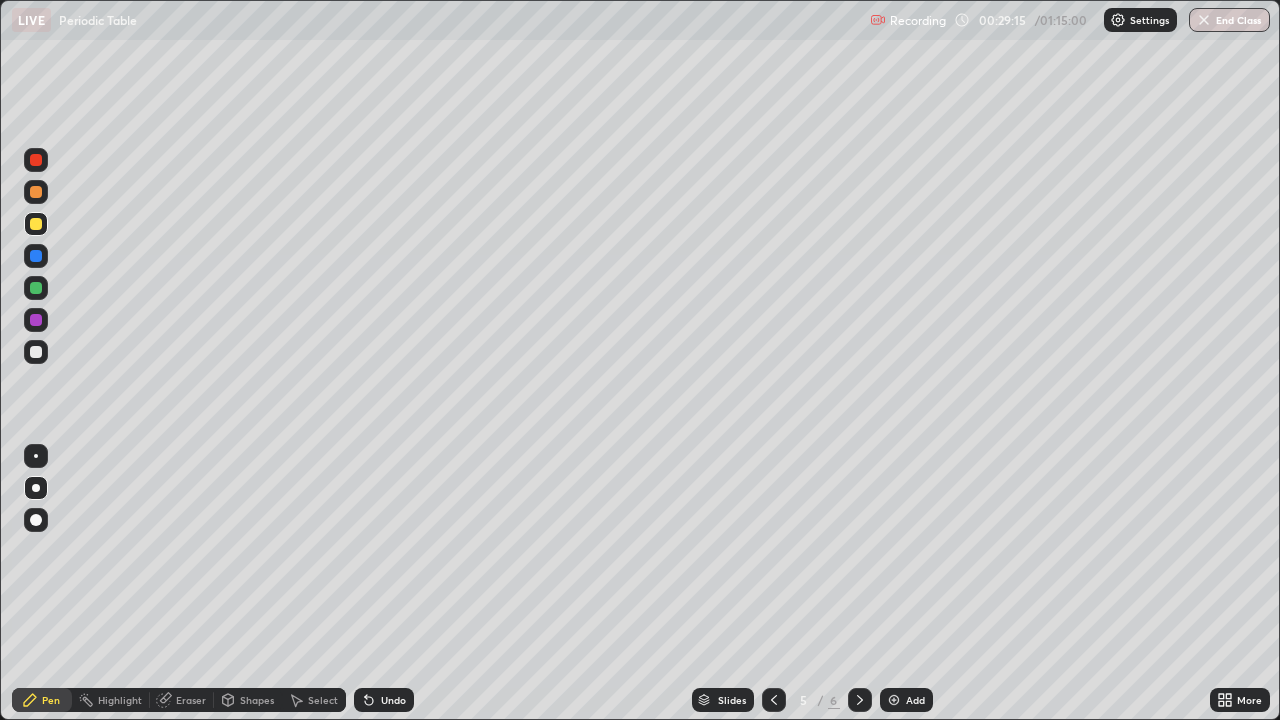 click at bounding box center [36, 352] 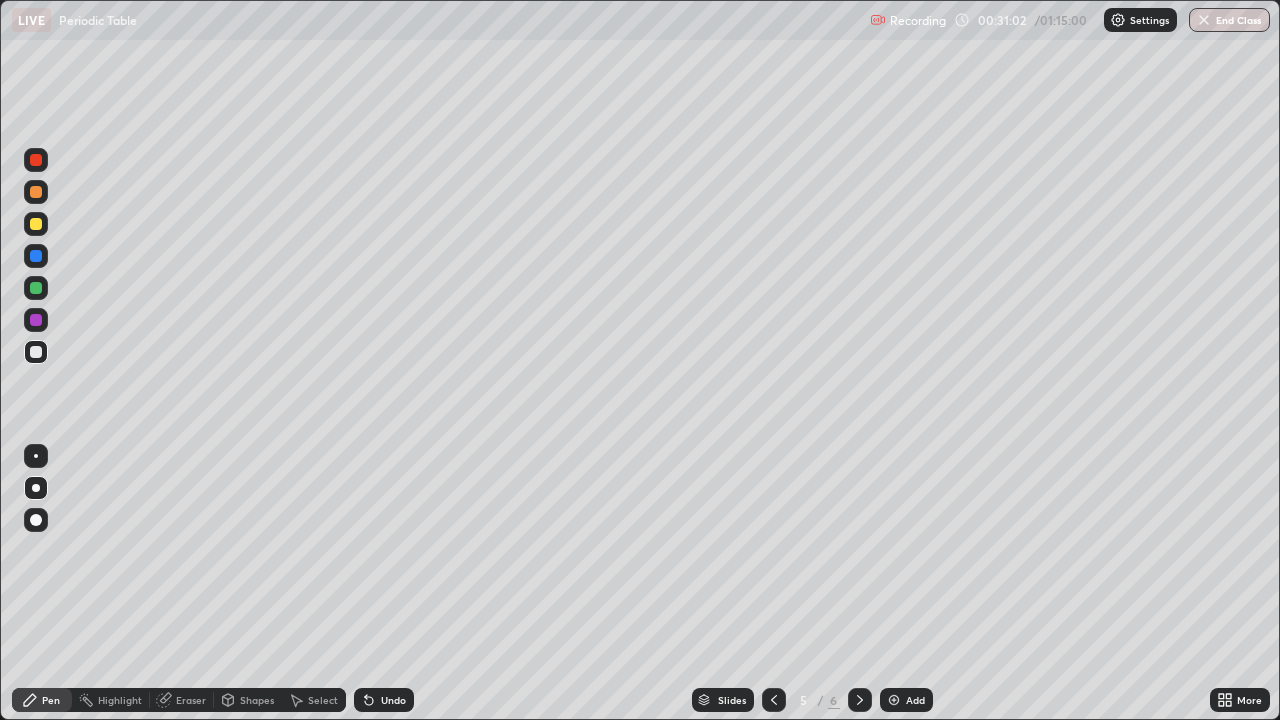 click on "Add" at bounding box center [906, 700] 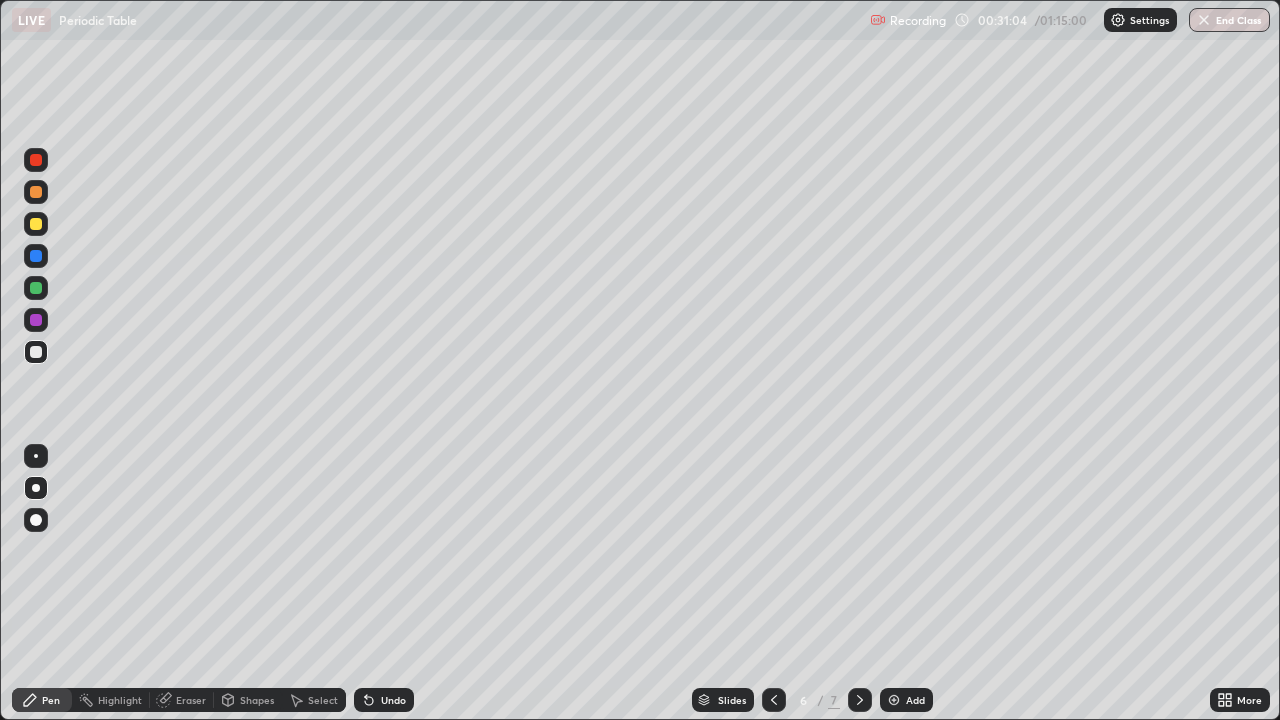 click at bounding box center (36, 224) 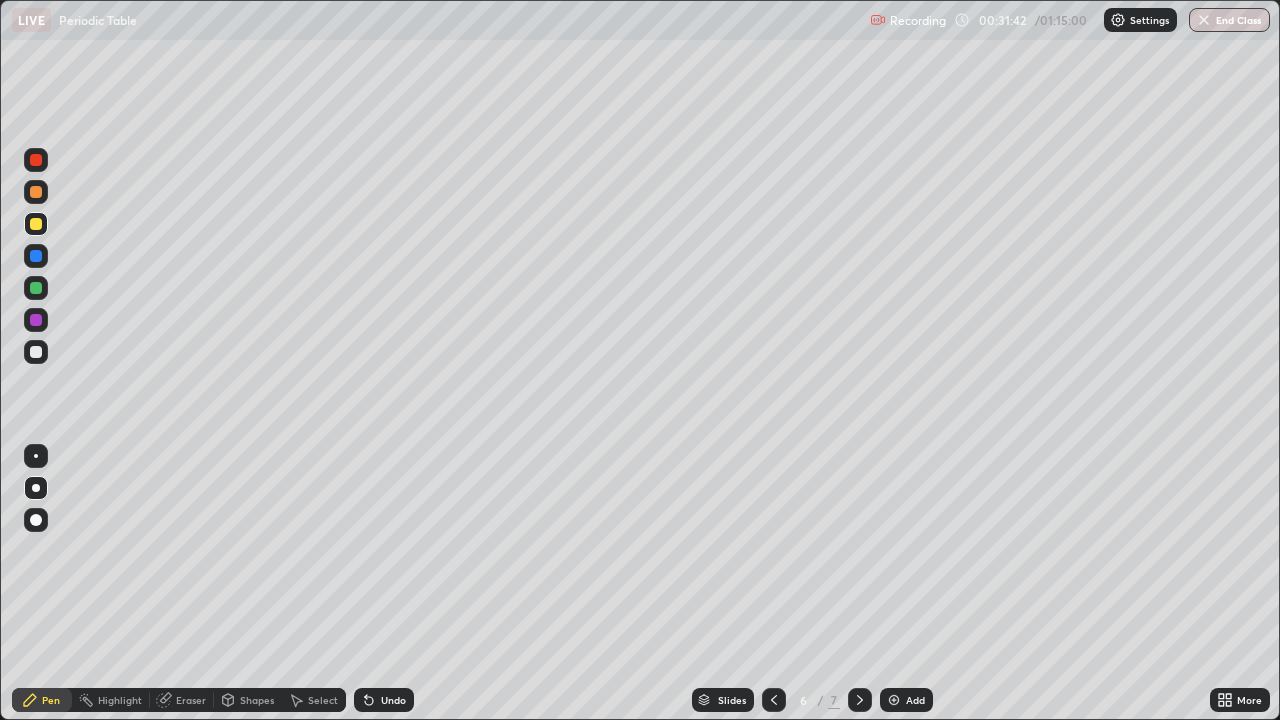click on "Select" at bounding box center [323, 700] 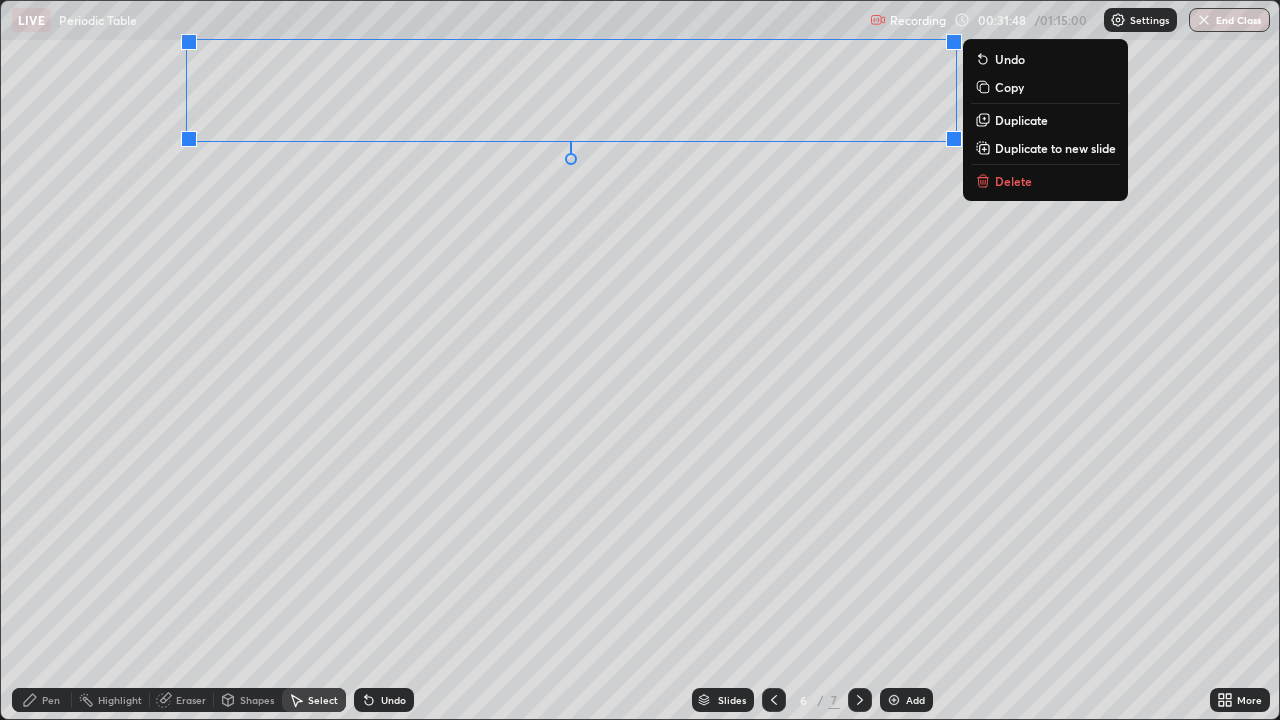 click on "0 ° Undo Copy Duplicate Duplicate to new slide Delete" at bounding box center (640, 360) 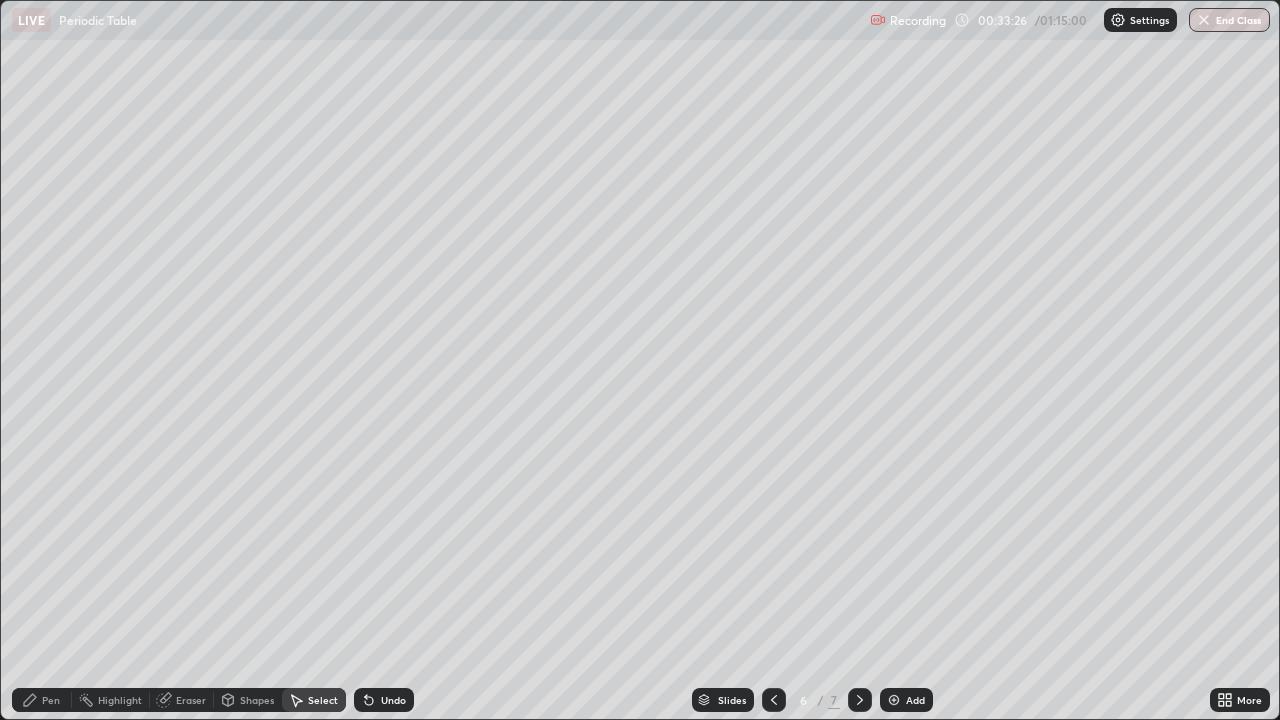 click on "Pen" at bounding box center [51, 700] 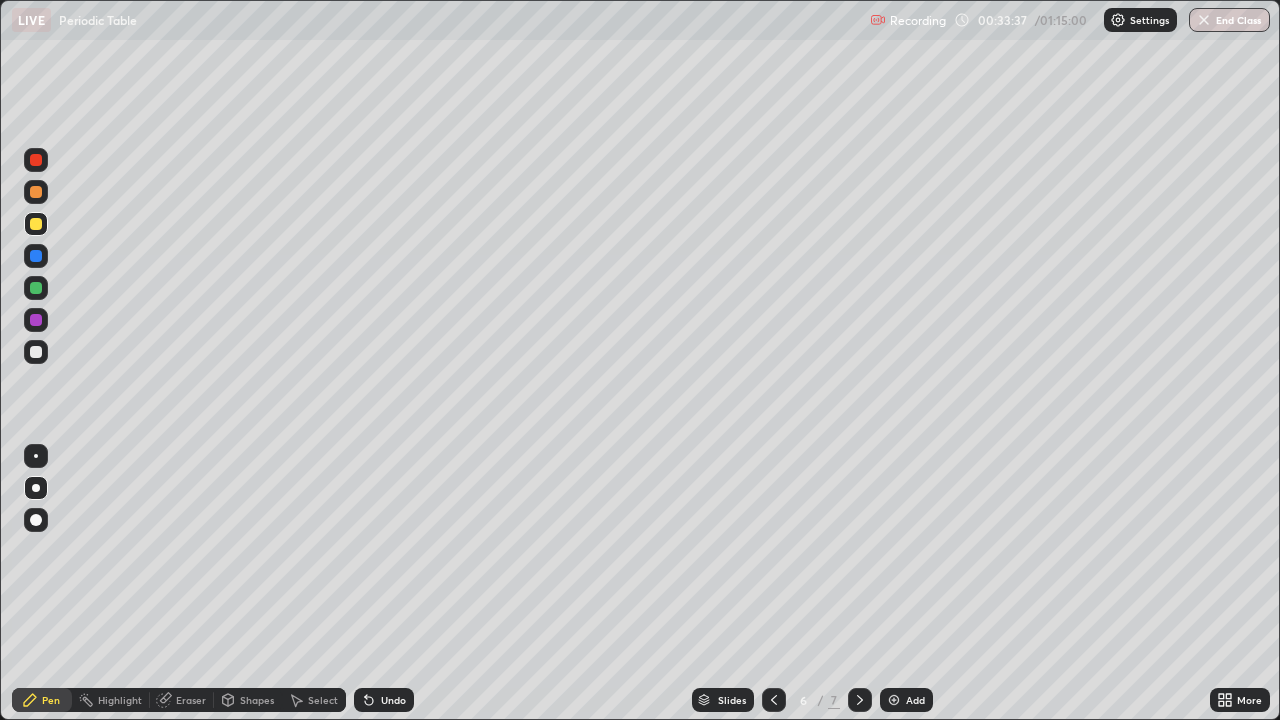 click at bounding box center [36, 352] 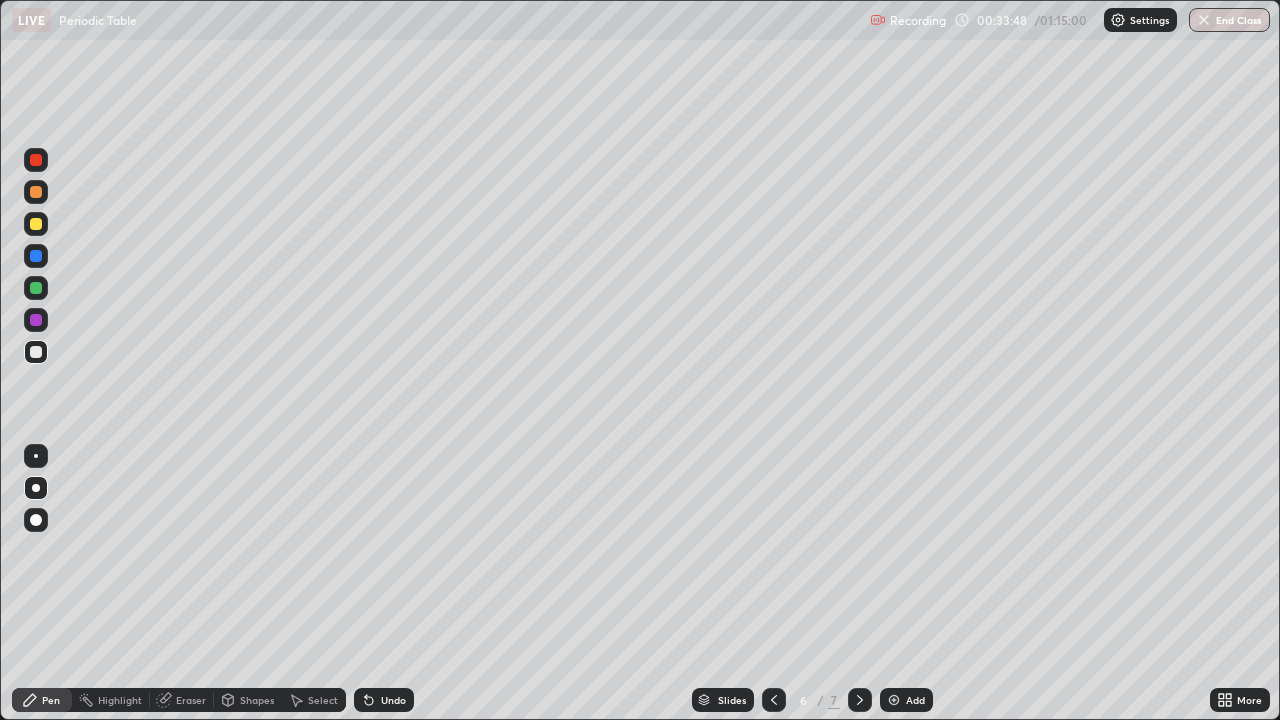 click 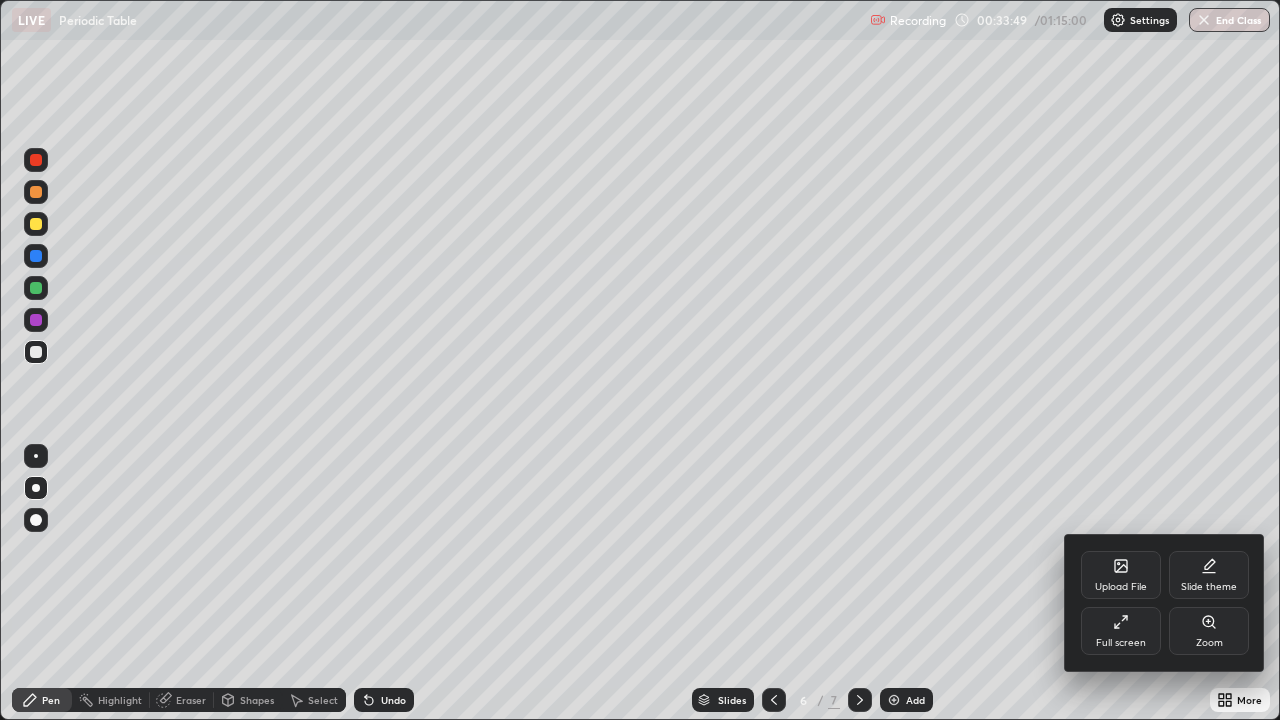 click on "Full screen" at bounding box center [1121, 631] 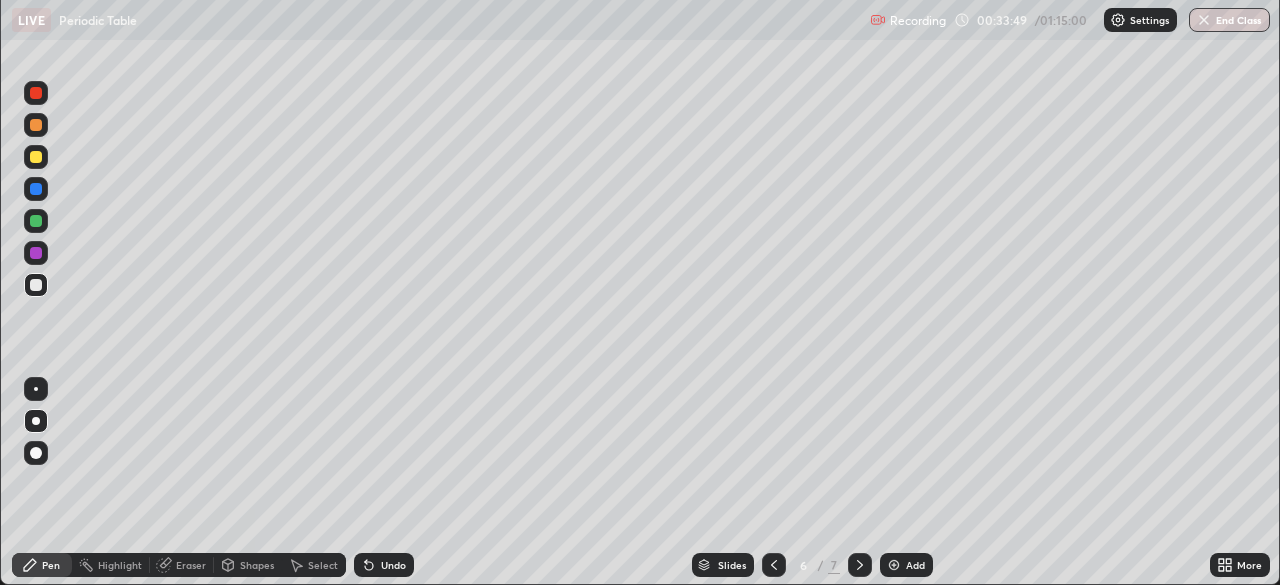 scroll, scrollTop: 585, scrollLeft: 1280, axis: both 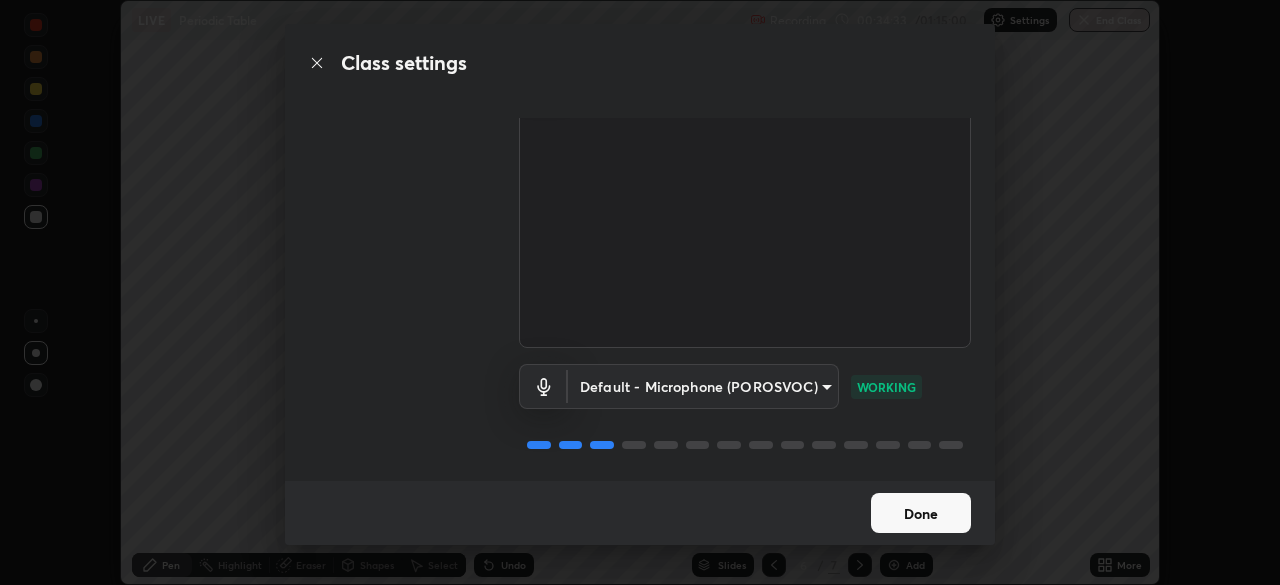 click on "Done" at bounding box center (921, 513) 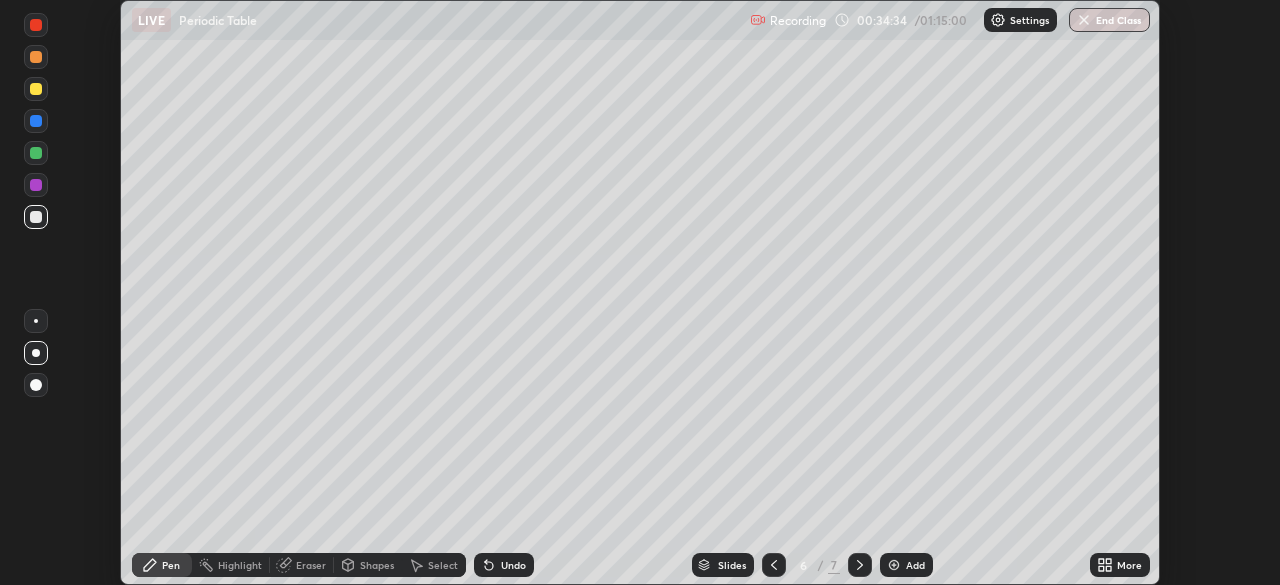 click on "More" at bounding box center (1129, 565) 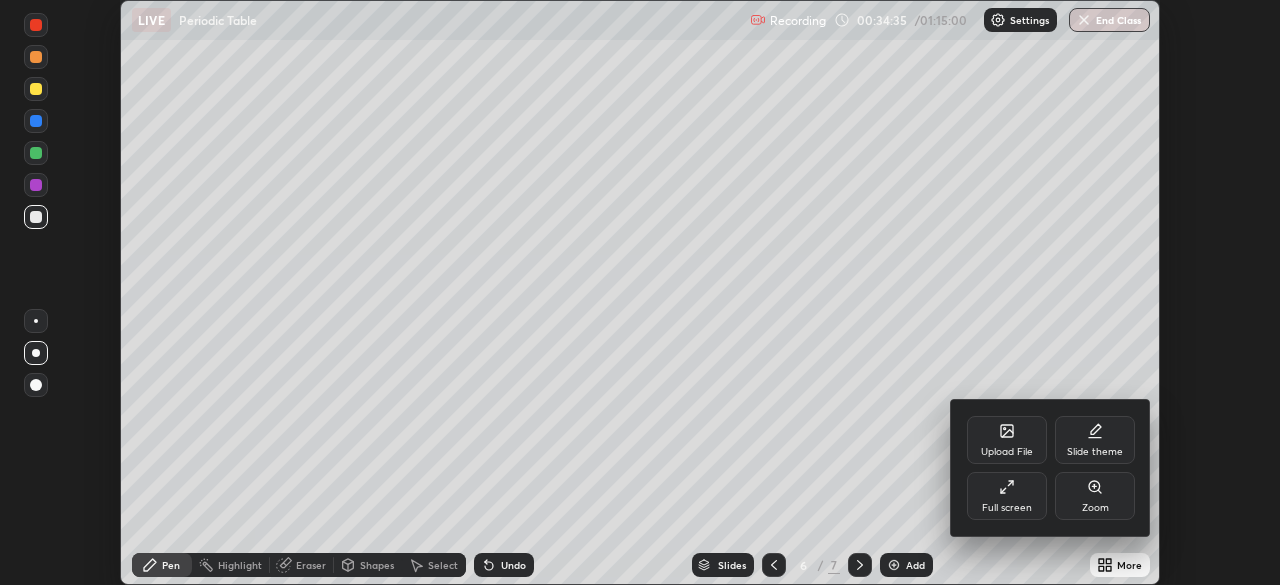 click on "Full screen" at bounding box center (1007, 508) 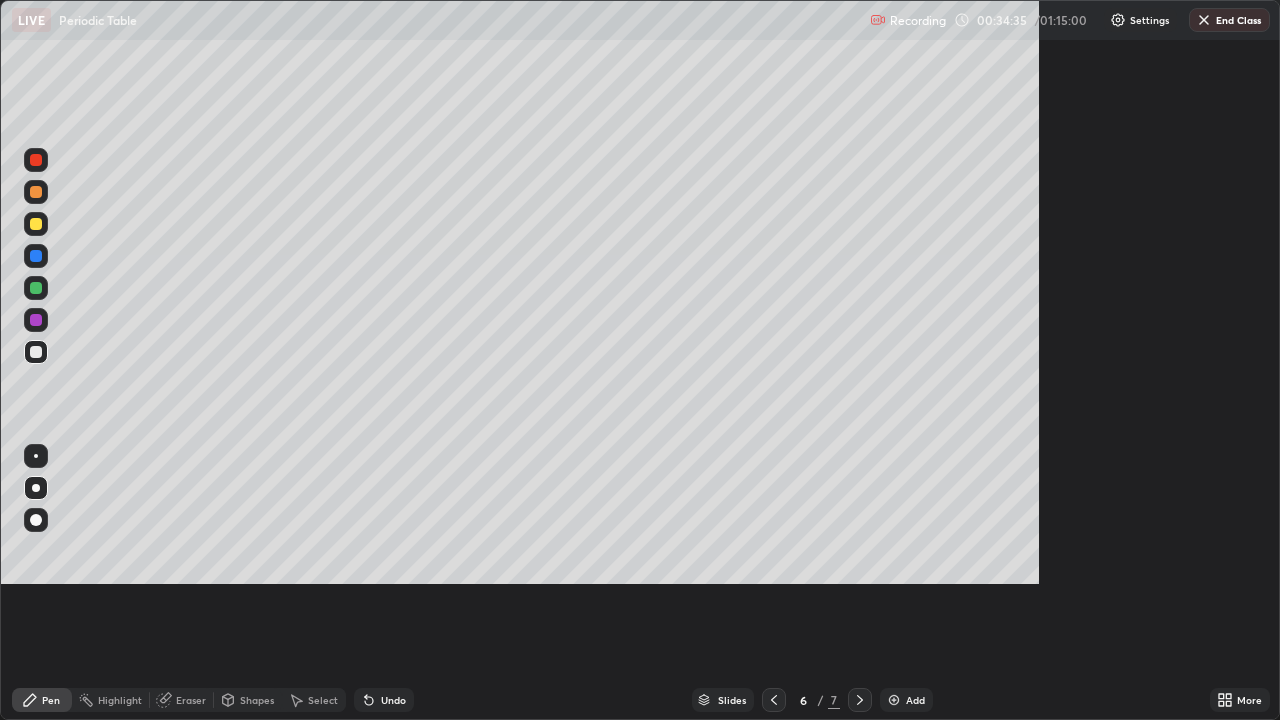 scroll, scrollTop: 99280, scrollLeft: 98720, axis: both 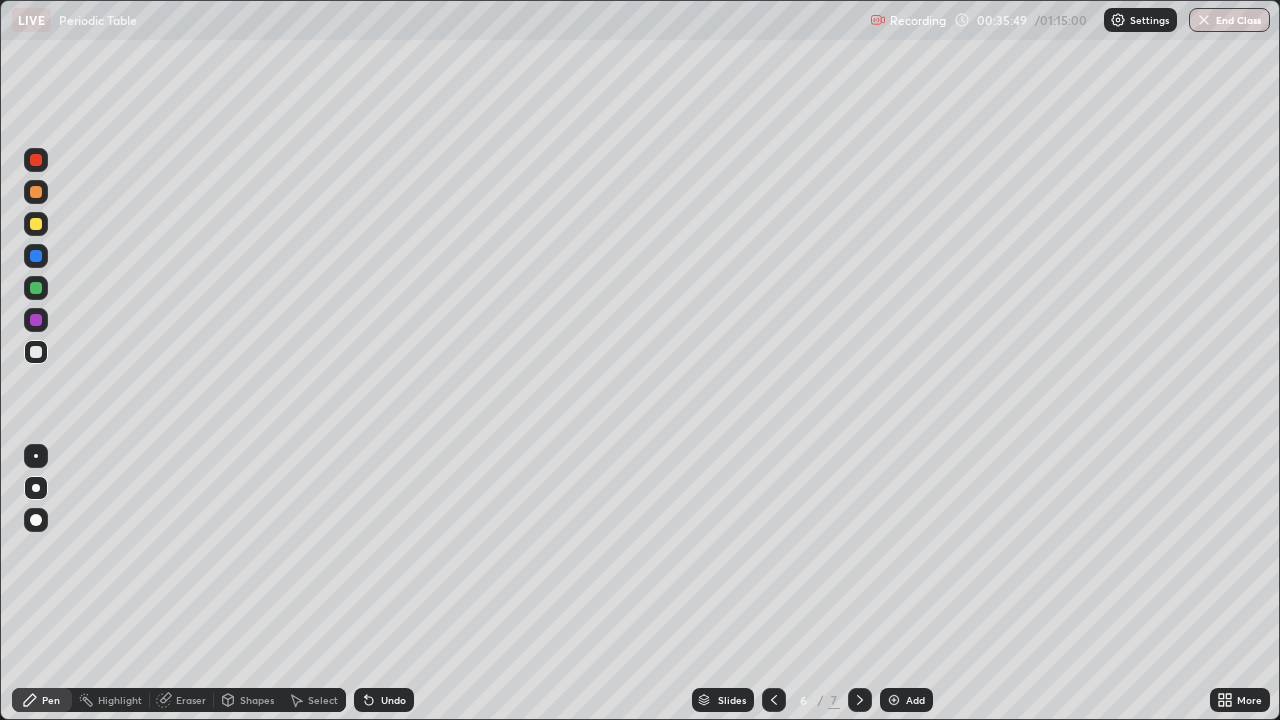 click at bounding box center (36, 352) 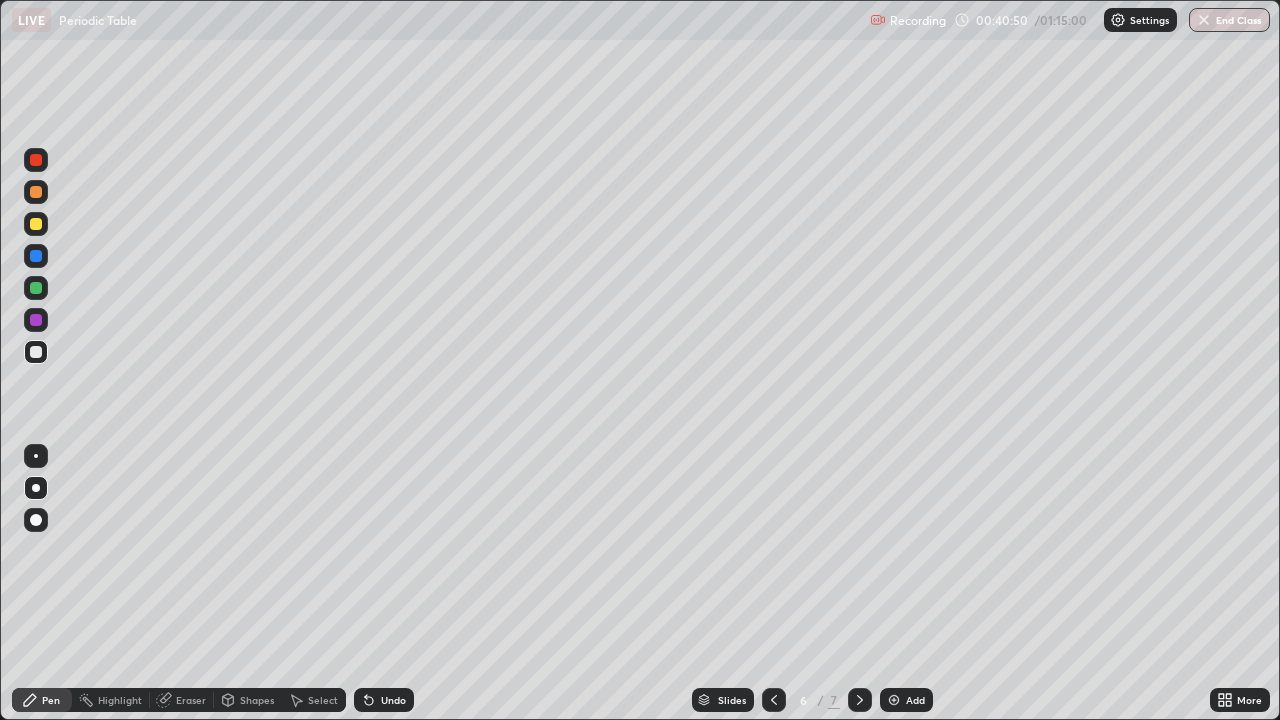 click on "Add" at bounding box center (915, 700) 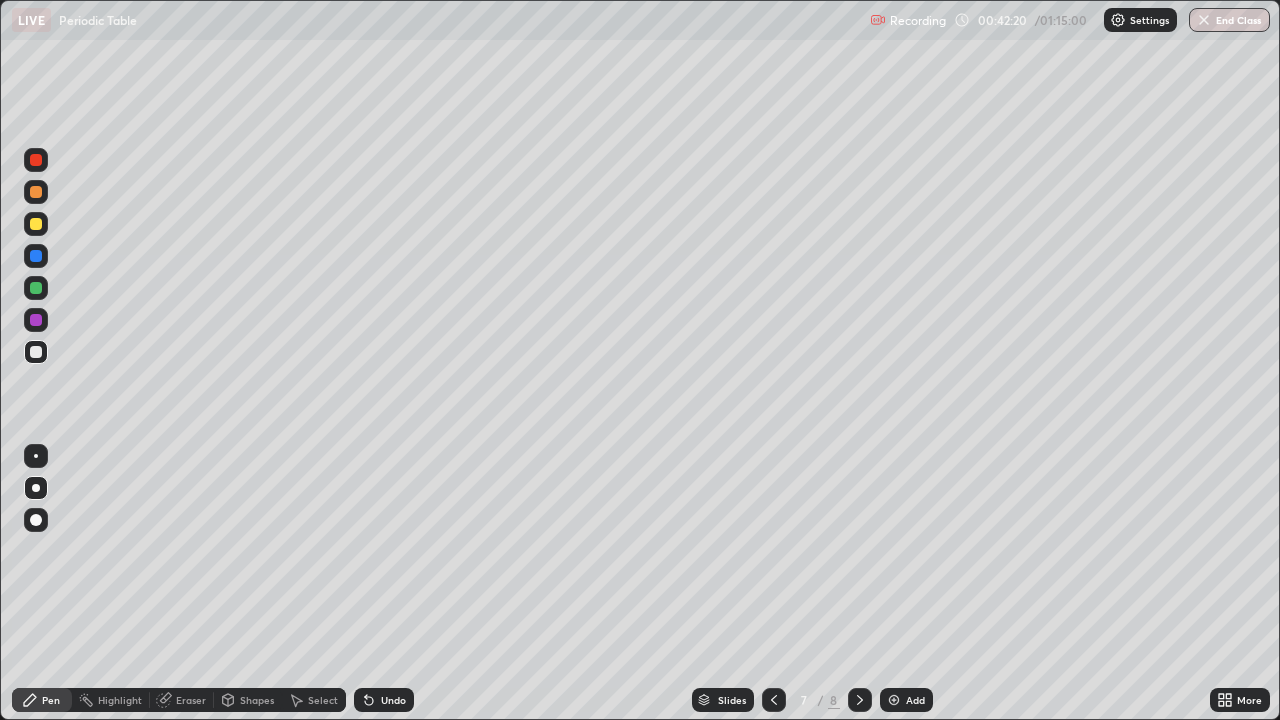click on "Eraser" at bounding box center (191, 700) 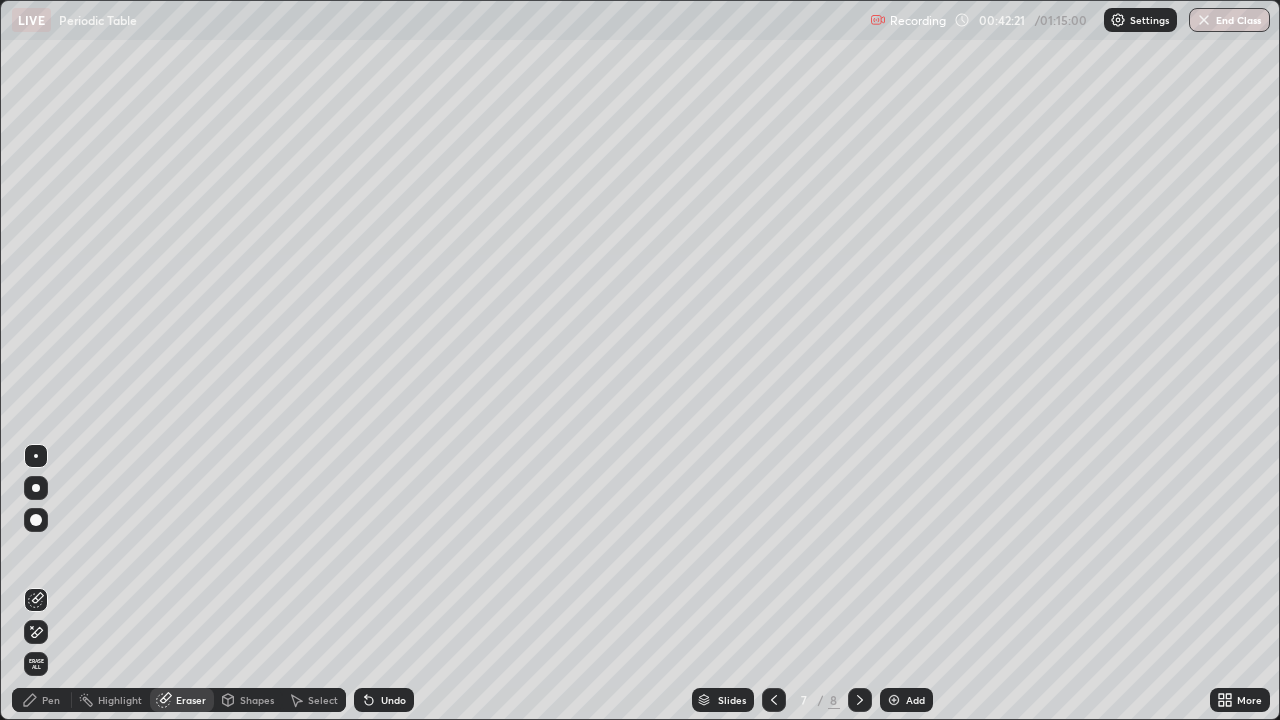 click on "Pen" at bounding box center [51, 700] 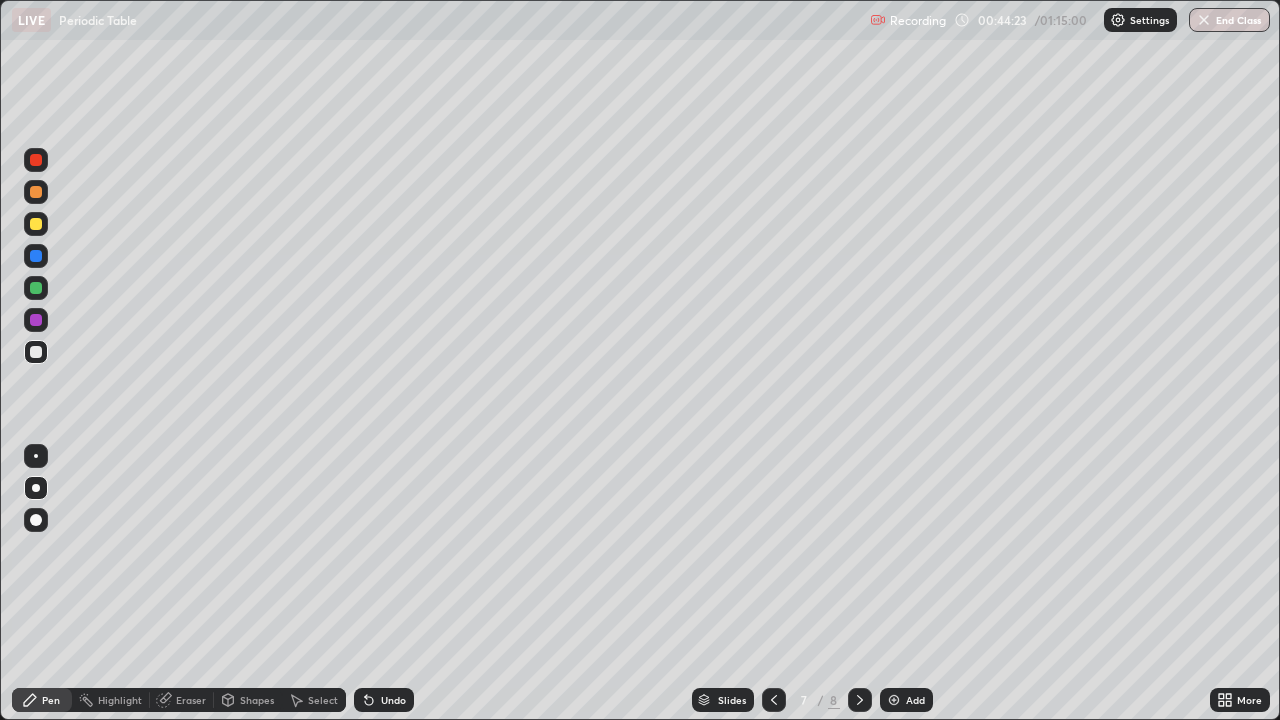 click 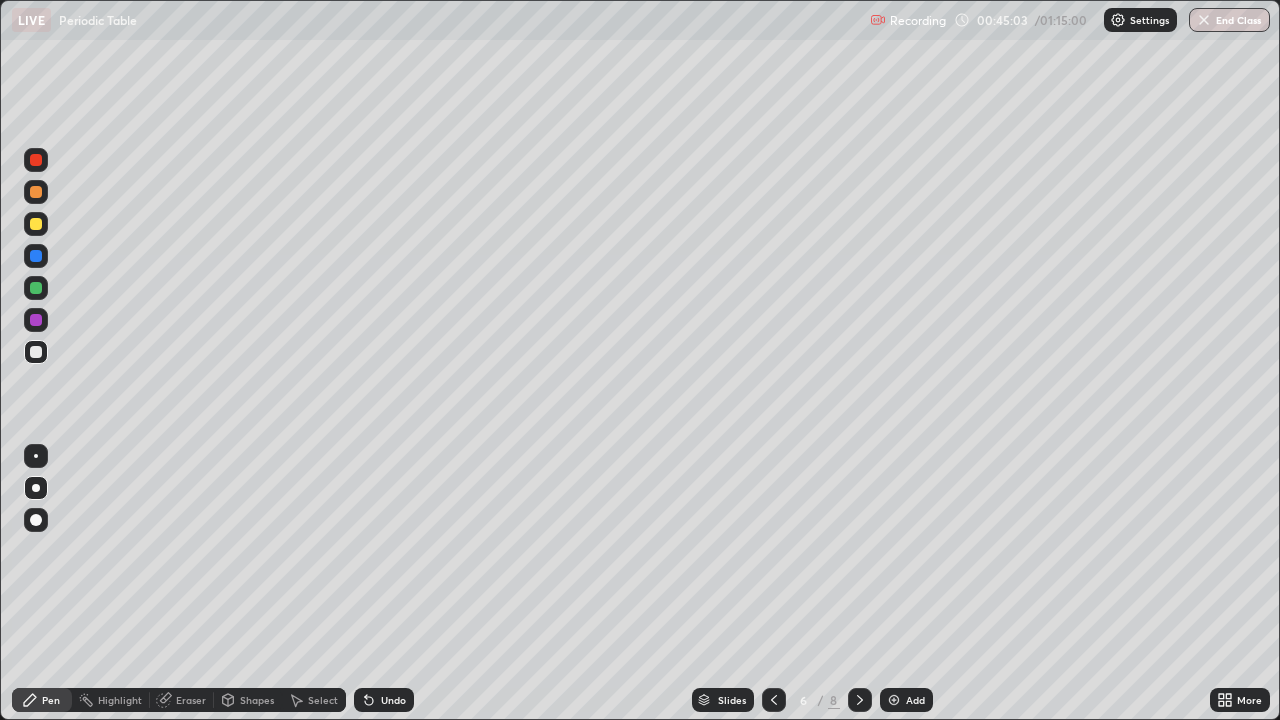 click at bounding box center (894, 700) 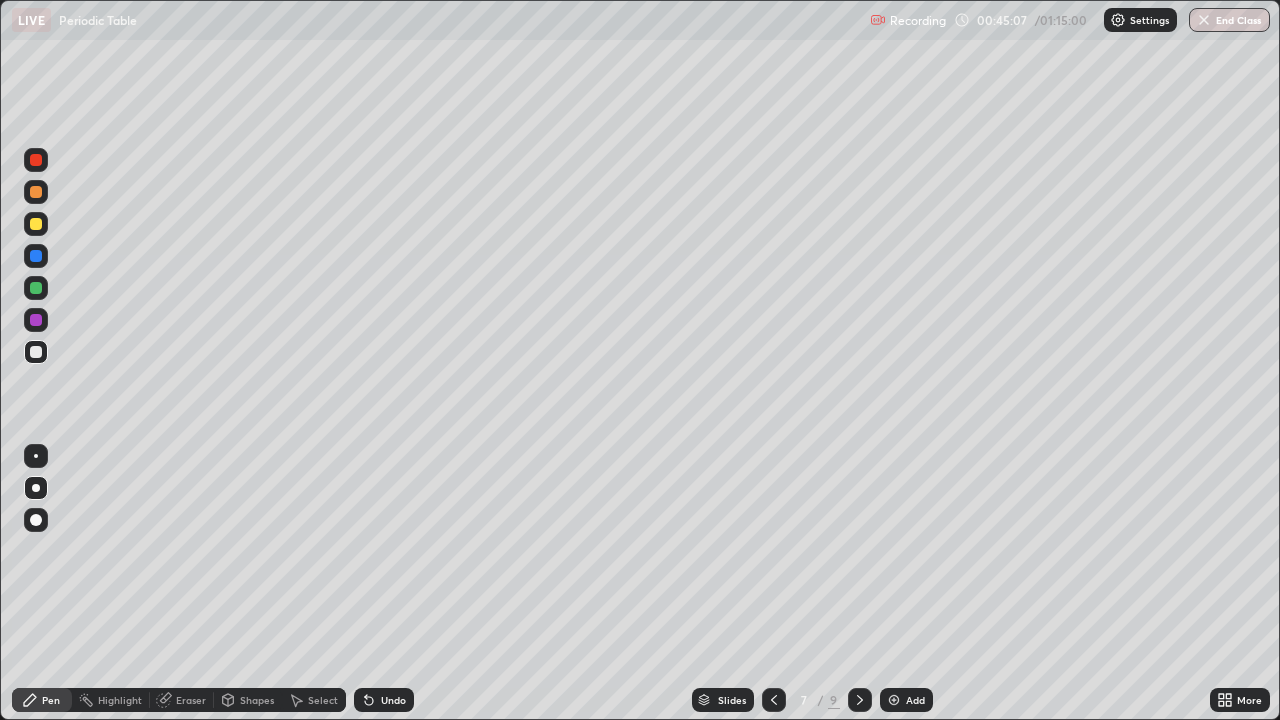 click at bounding box center [36, 224] 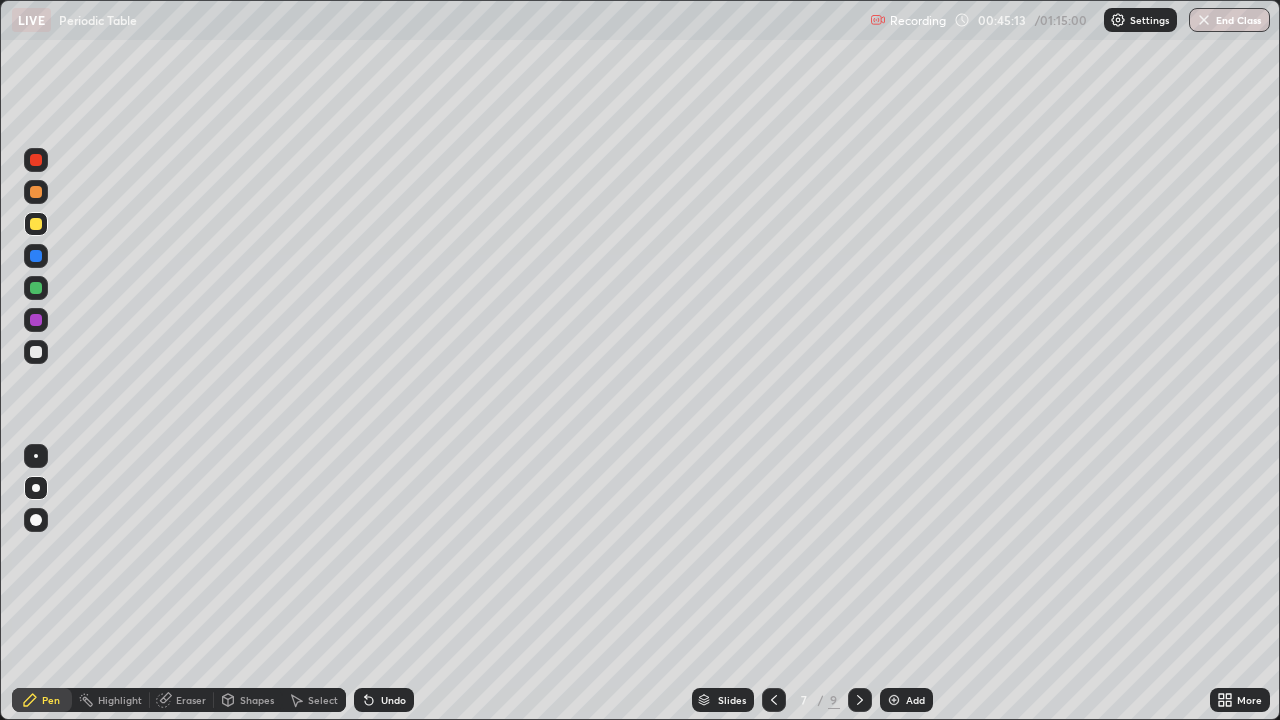 click 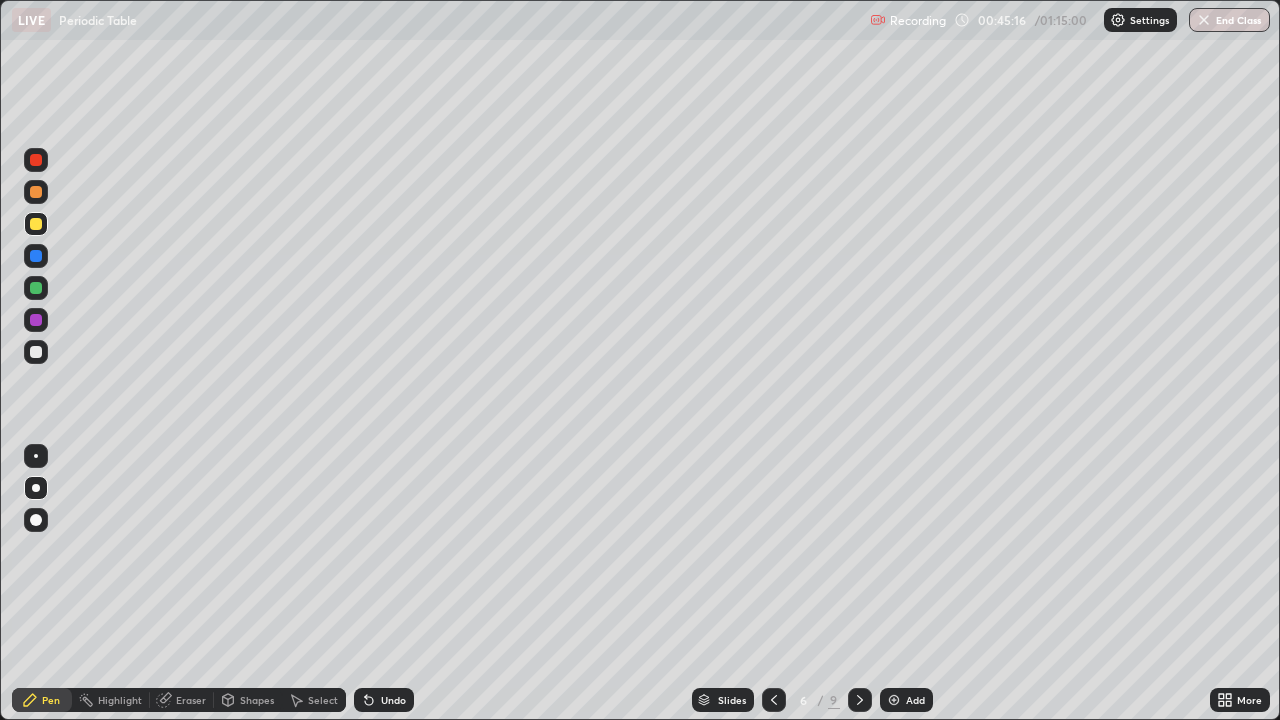 click 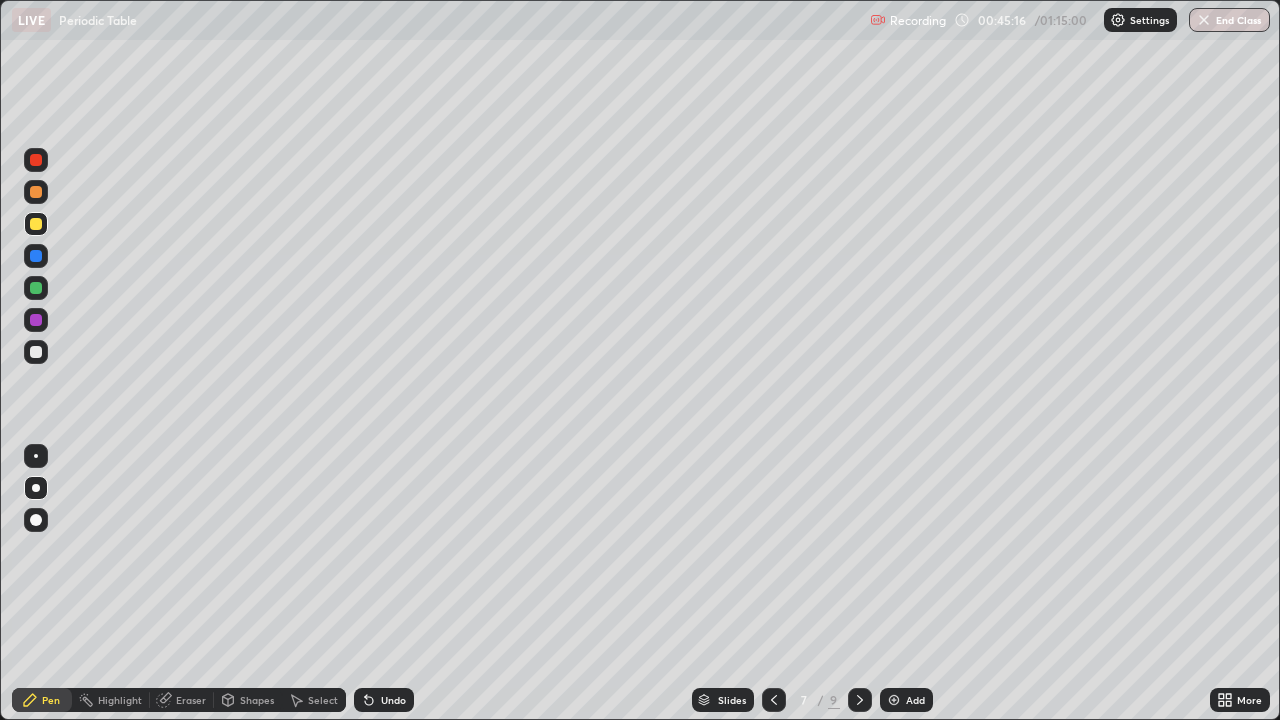 click 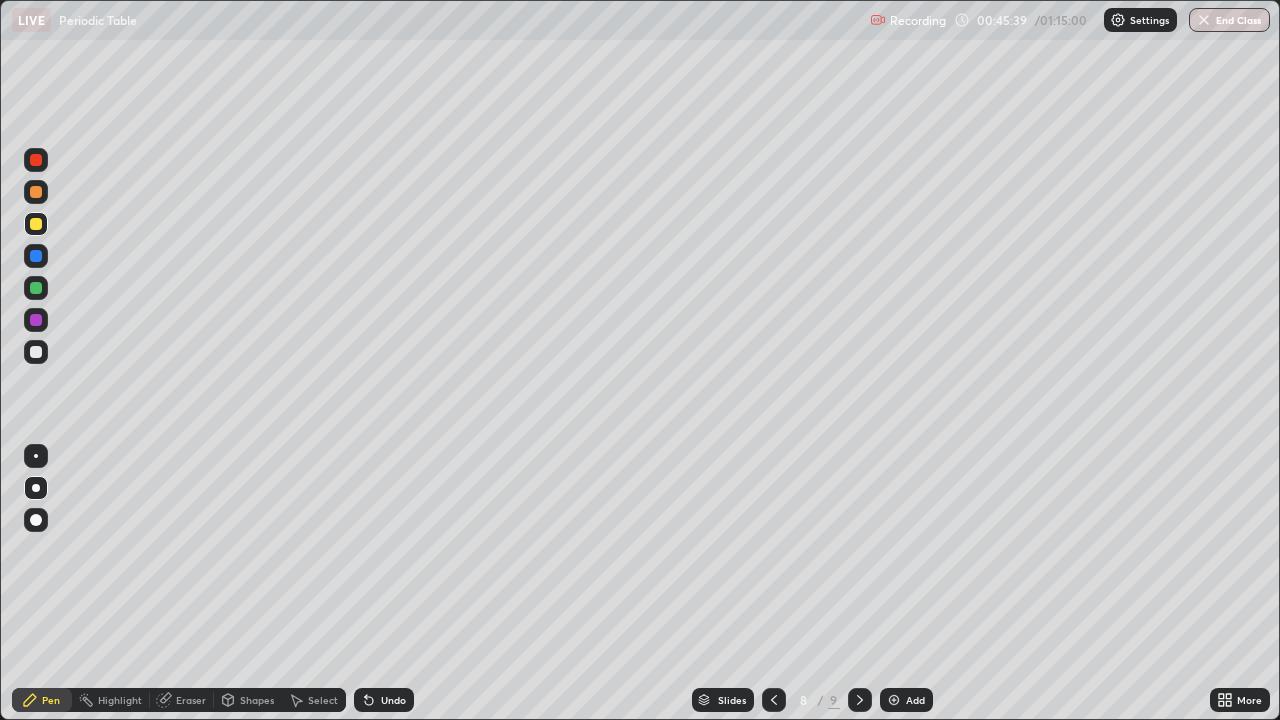 click 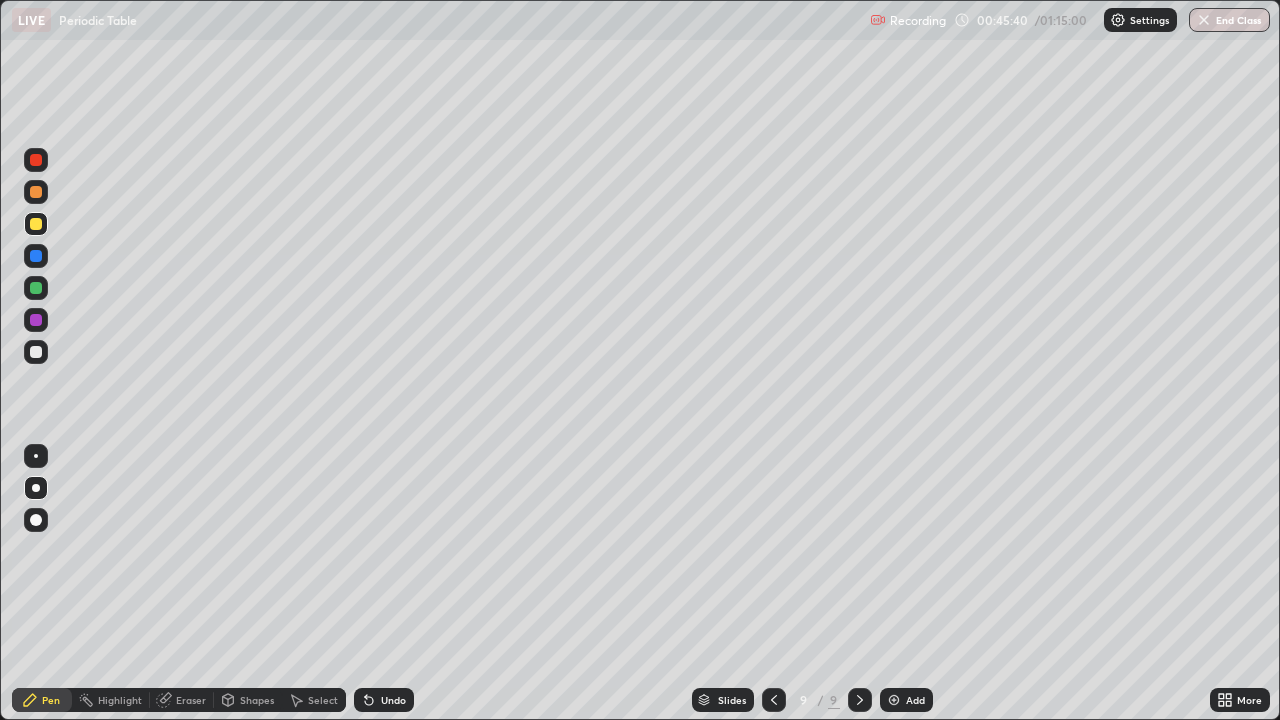 click 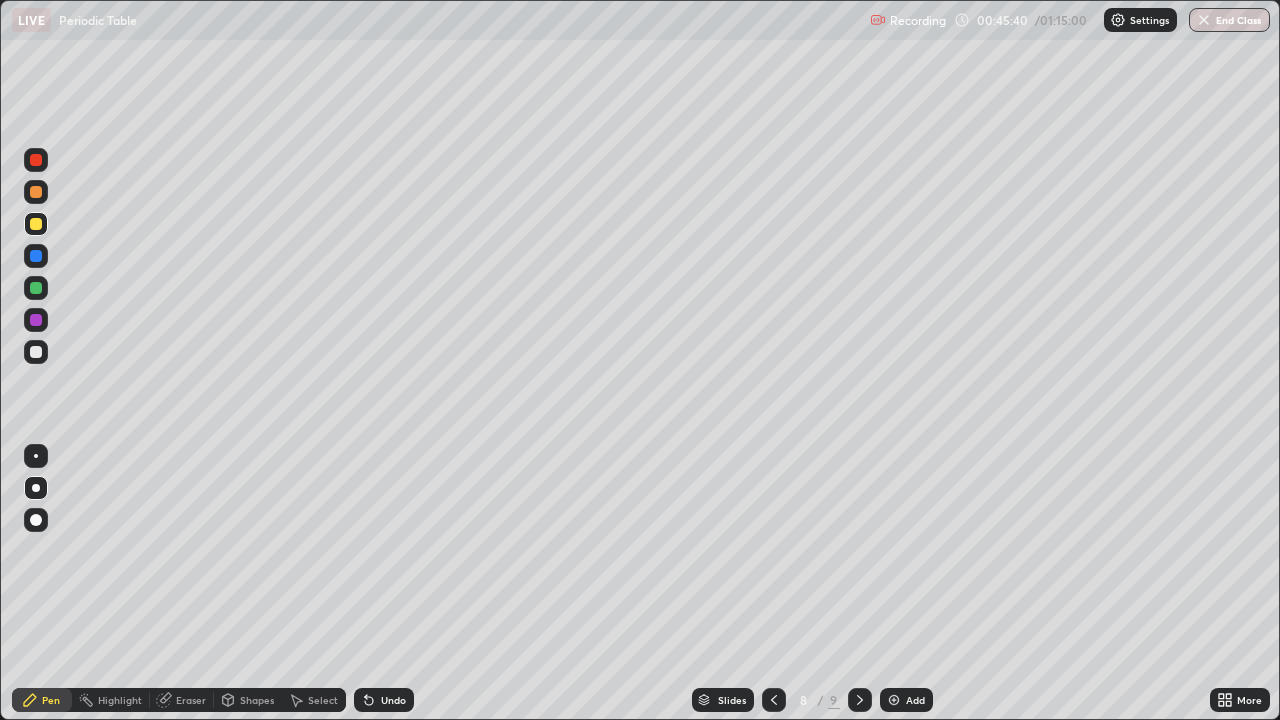 click 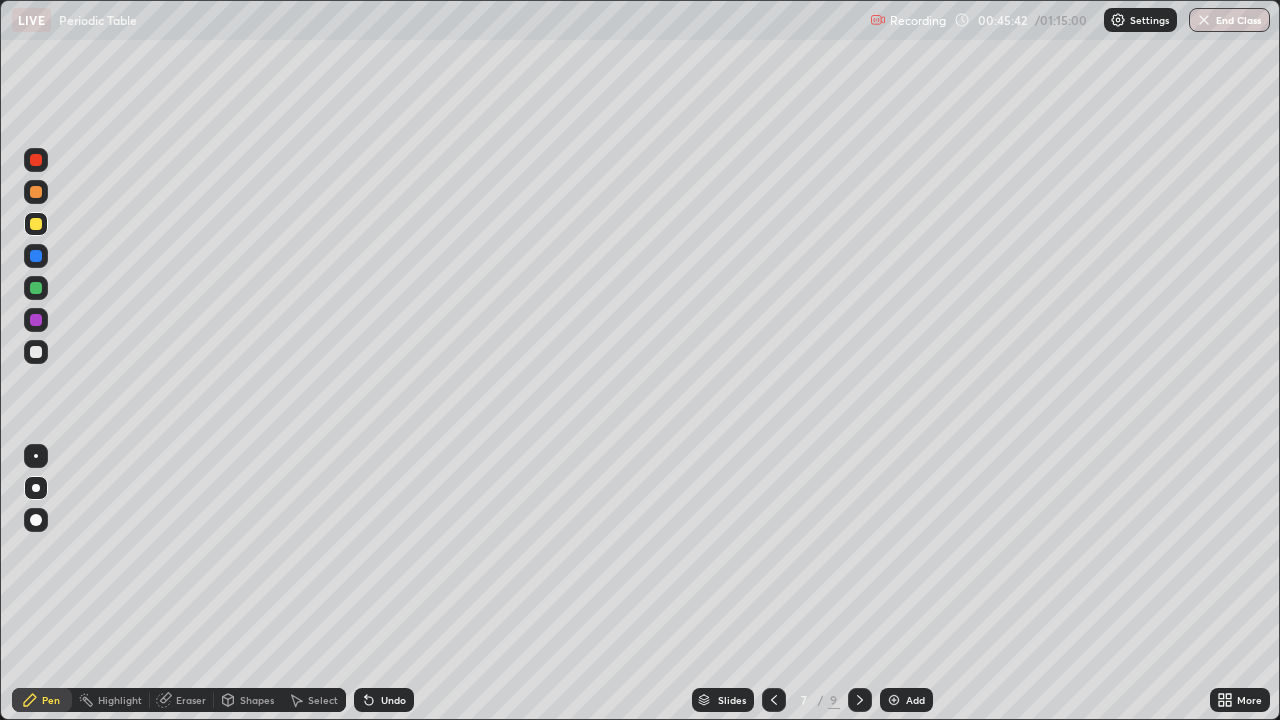 click at bounding box center [36, 352] 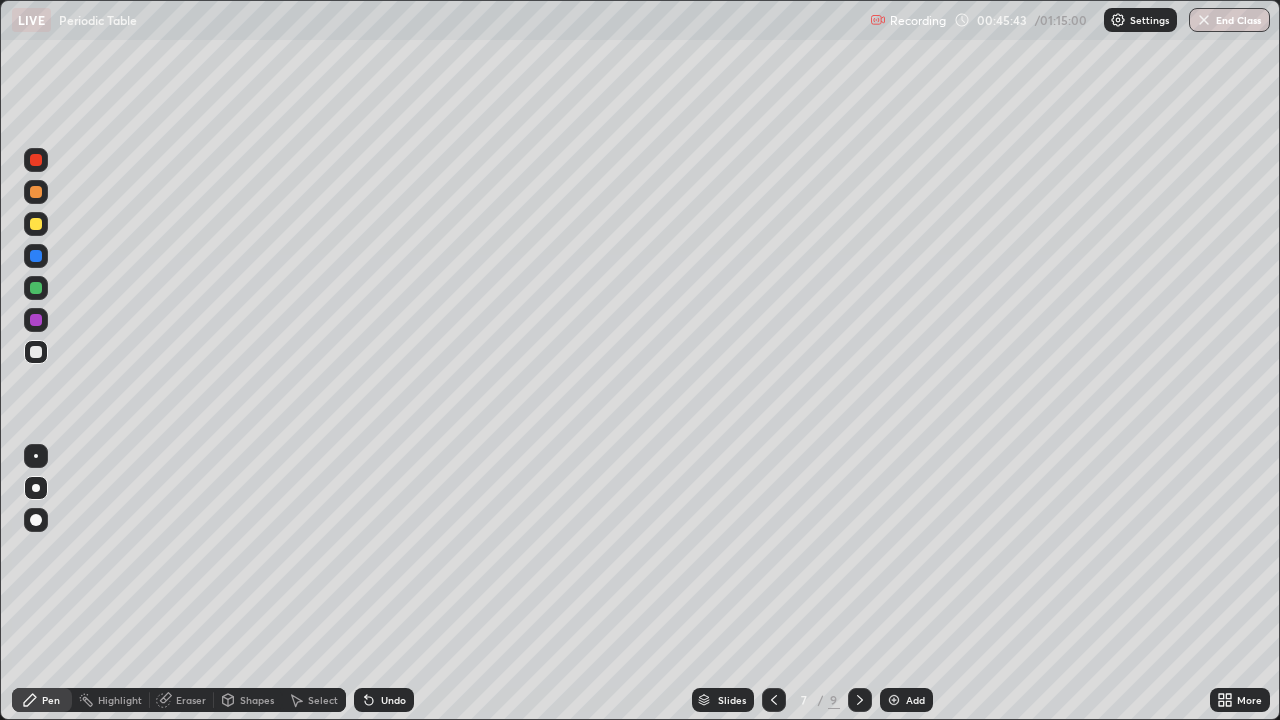 click at bounding box center (36, 224) 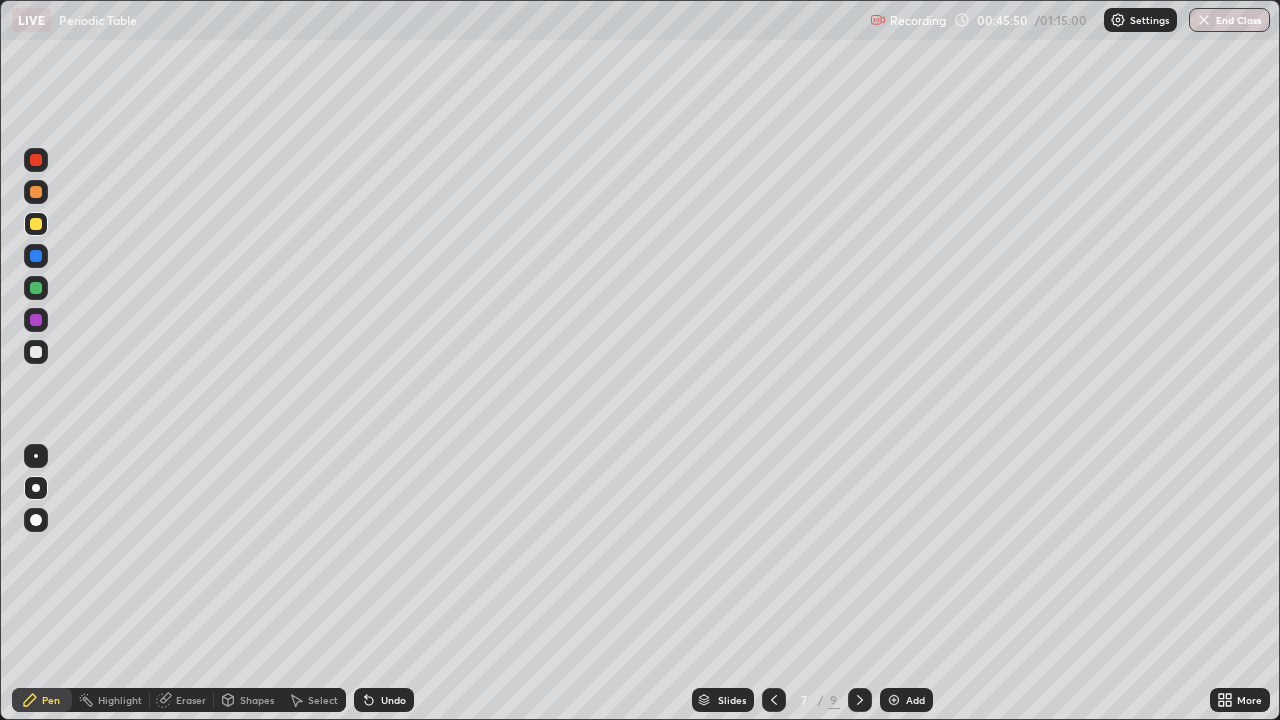 click at bounding box center [36, 352] 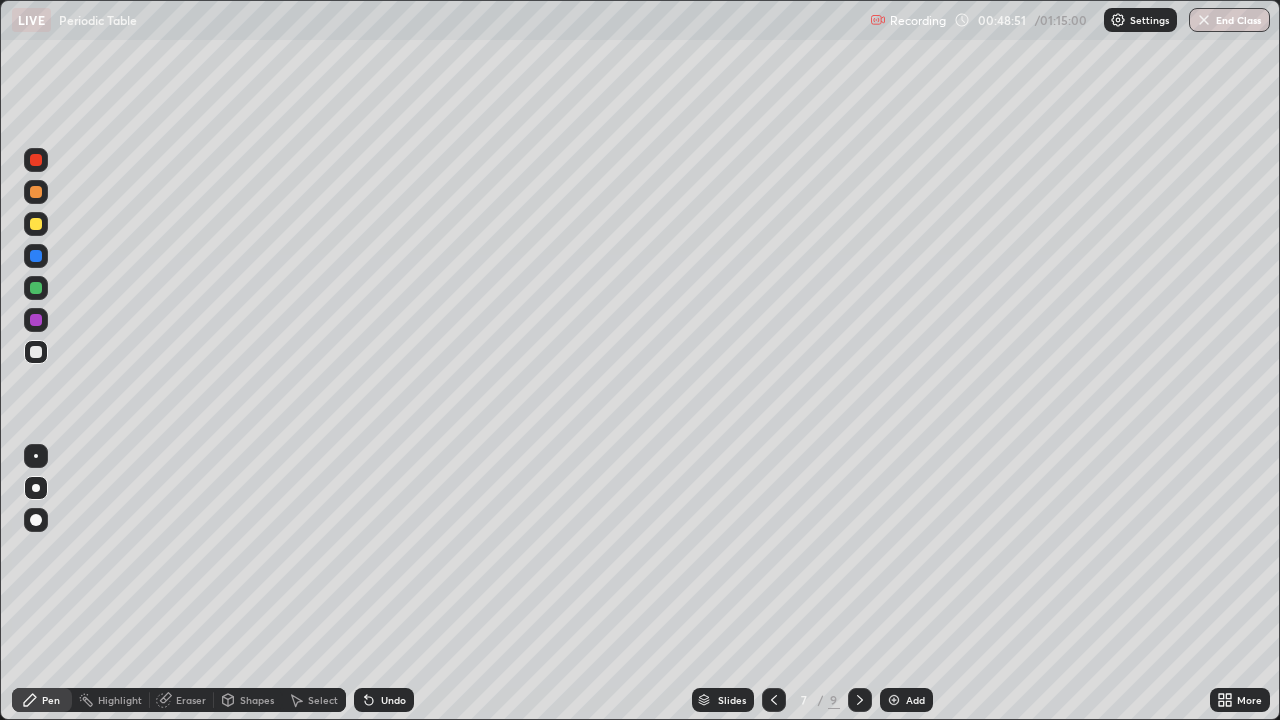 click at bounding box center [36, 224] 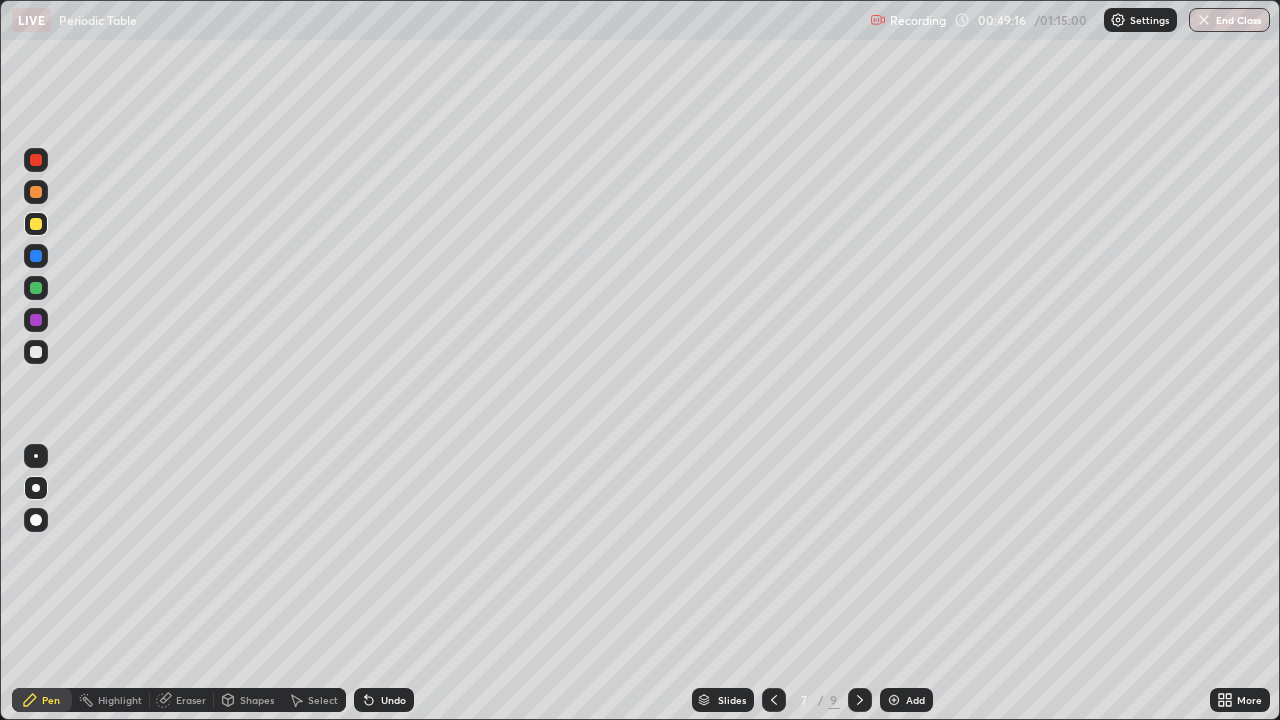 click at bounding box center [36, 352] 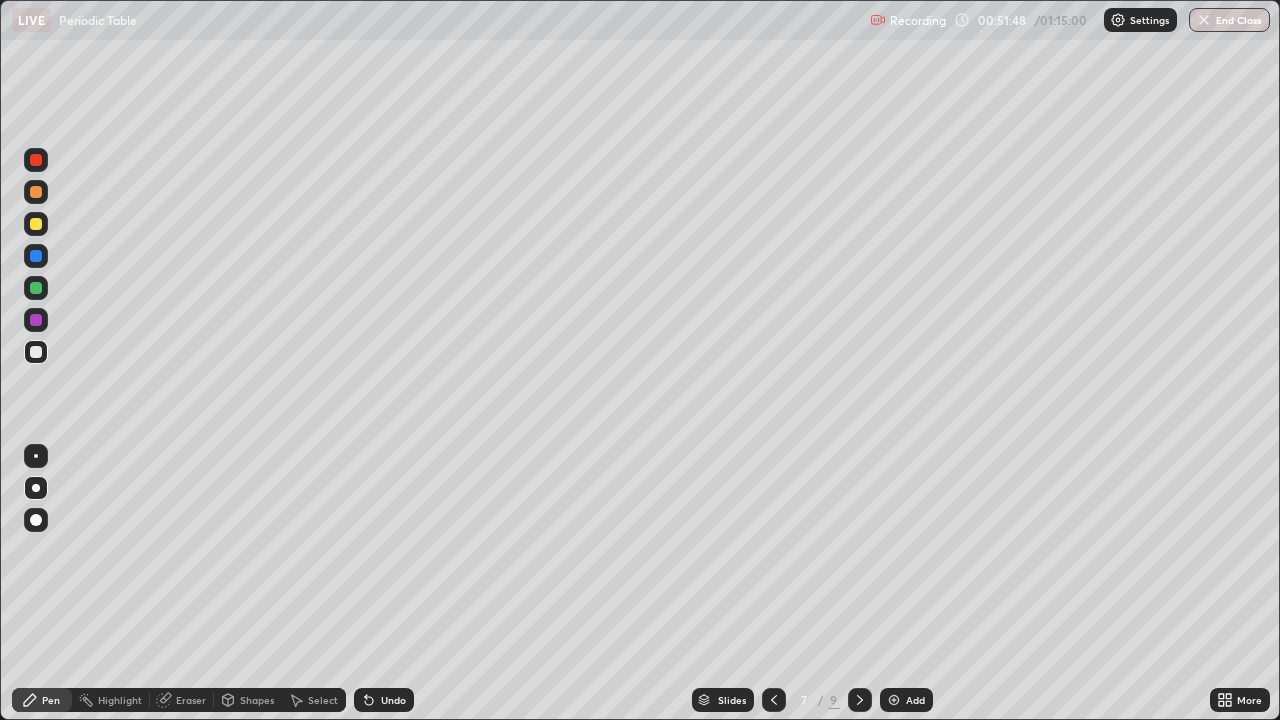 click on "Add" at bounding box center (906, 700) 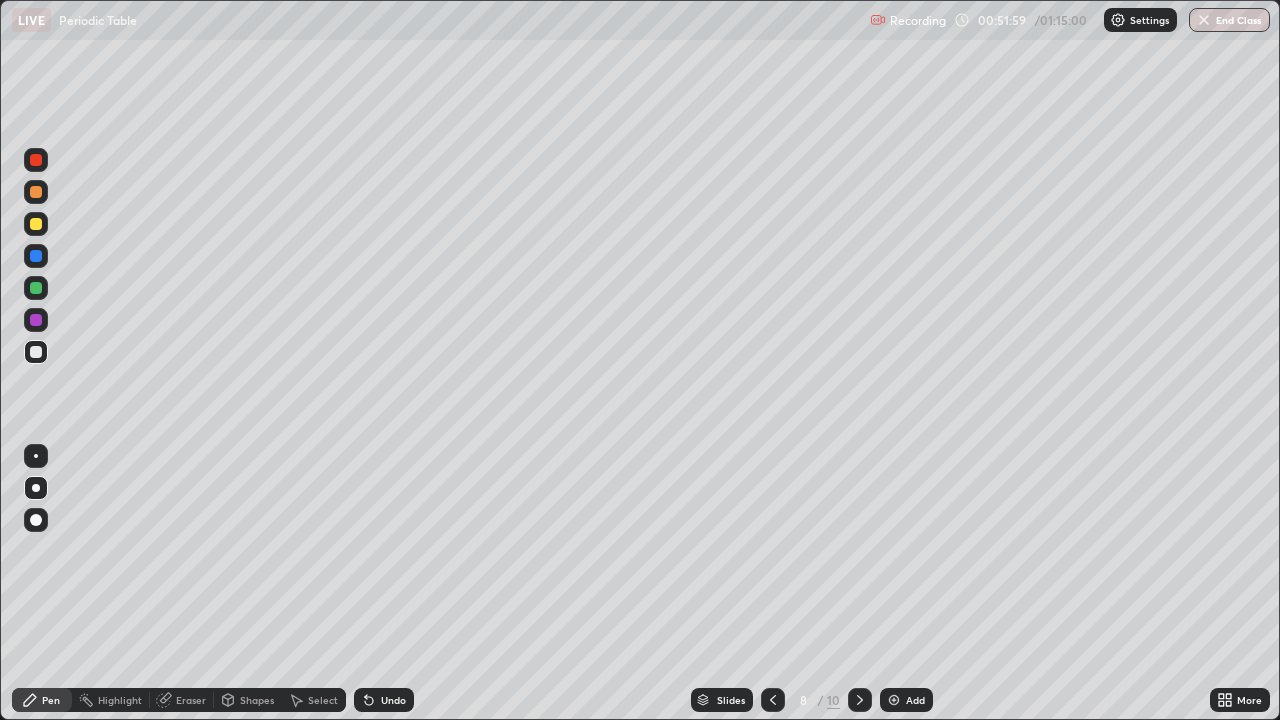 click at bounding box center [36, 352] 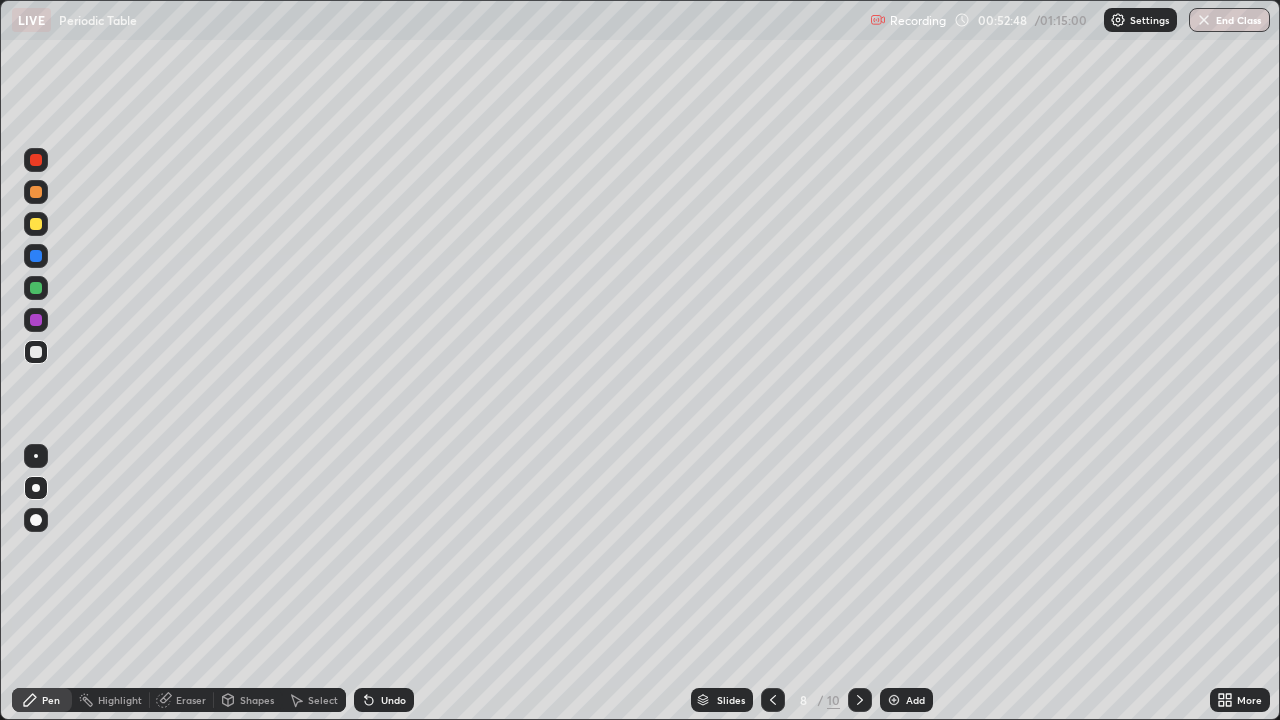 click at bounding box center (36, 224) 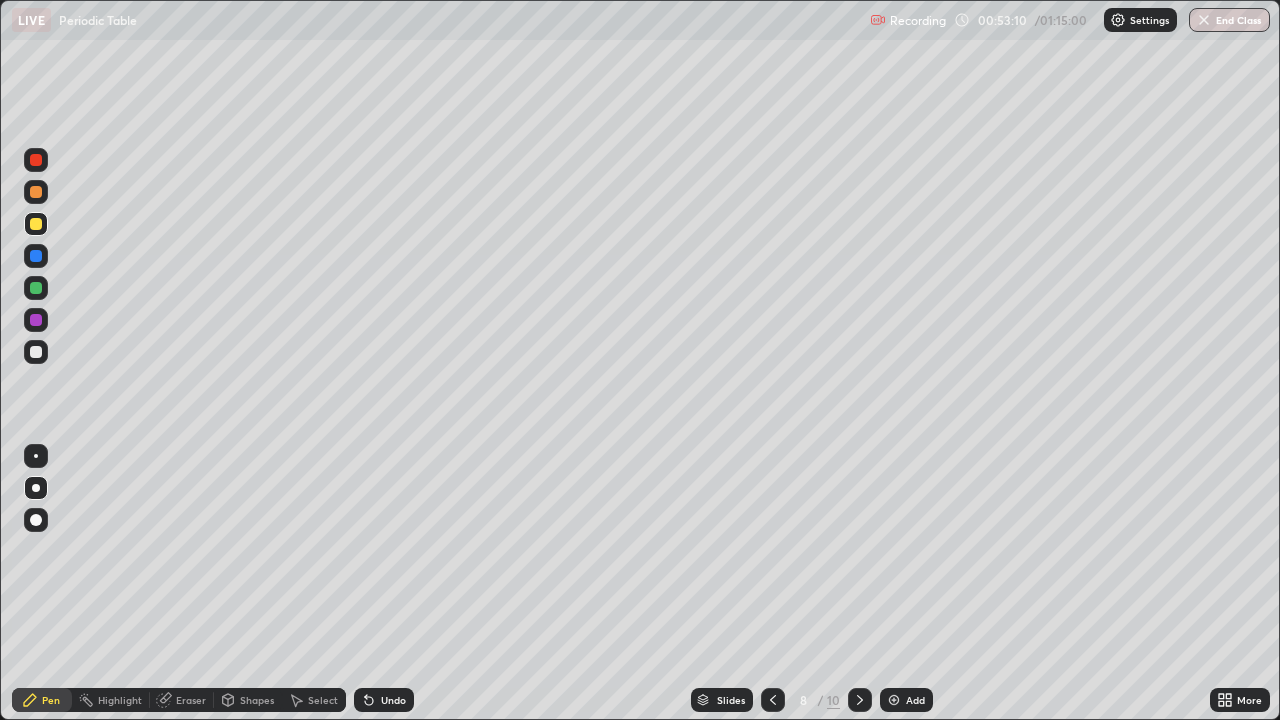 click at bounding box center [36, 288] 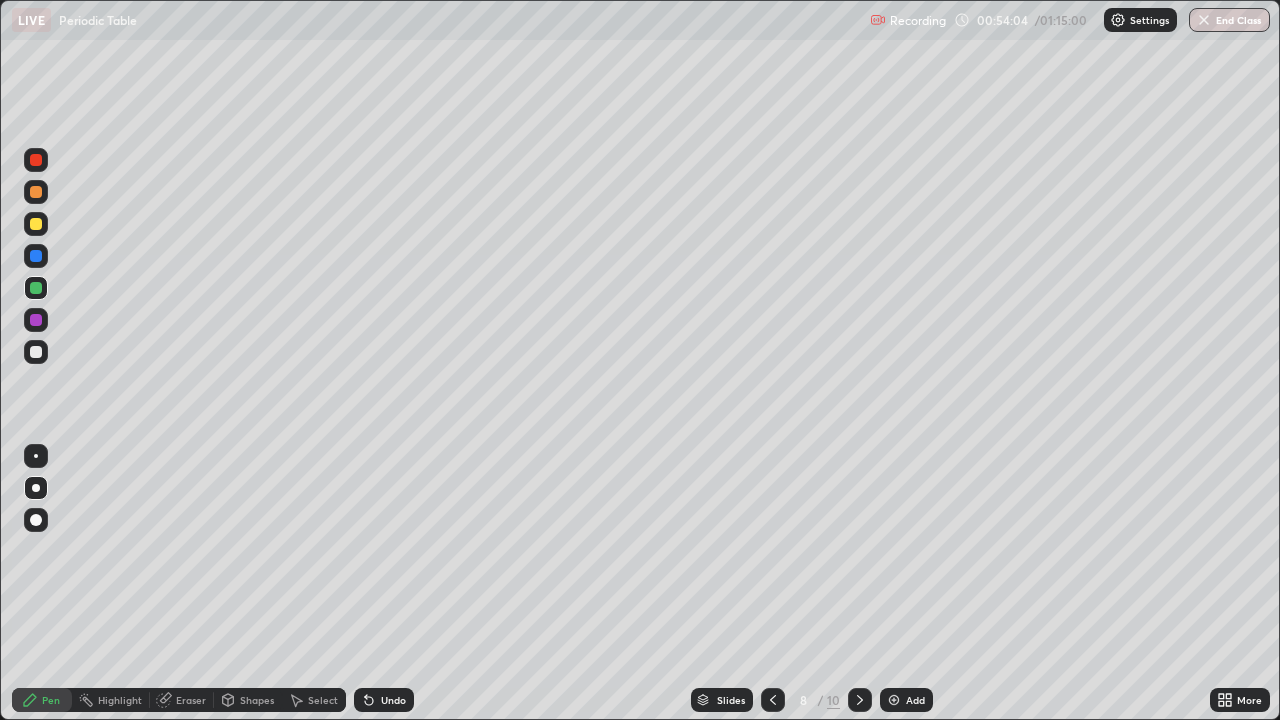 click at bounding box center [36, 160] 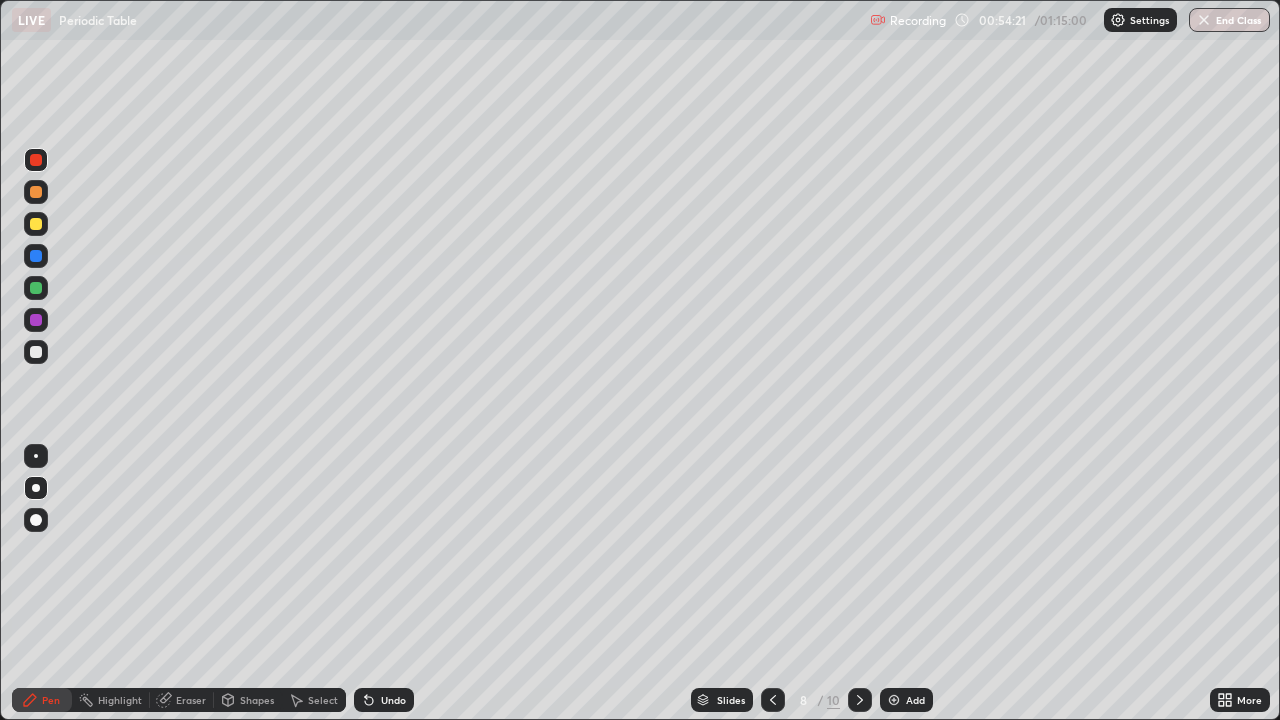 click on "Eraser" at bounding box center [191, 700] 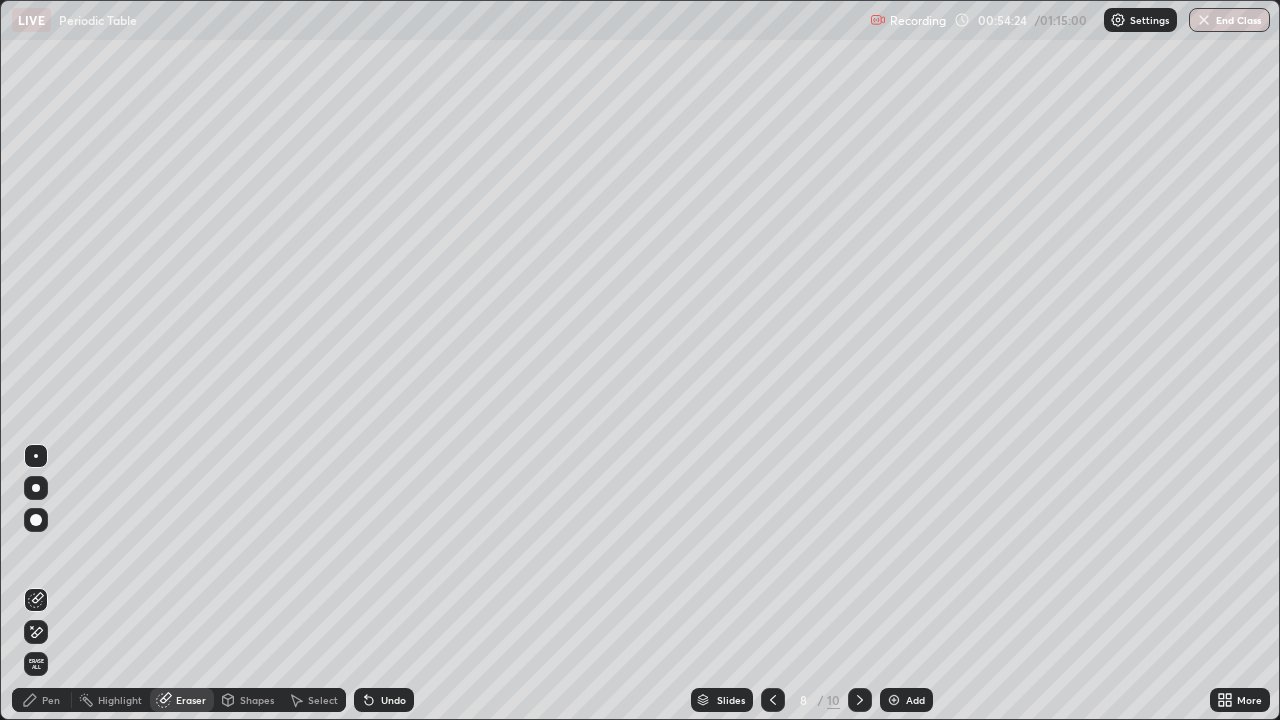 click on "Pen" at bounding box center [42, 700] 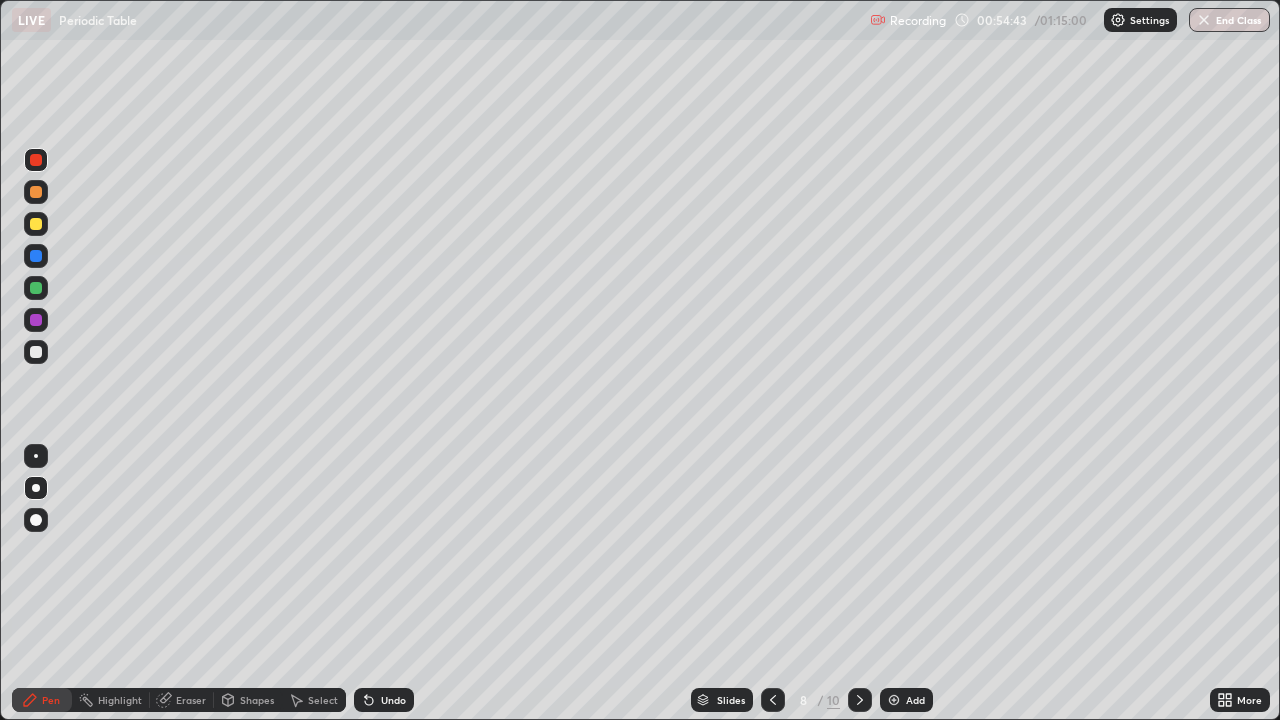 click on "Eraser" at bounding box center [191, 700] 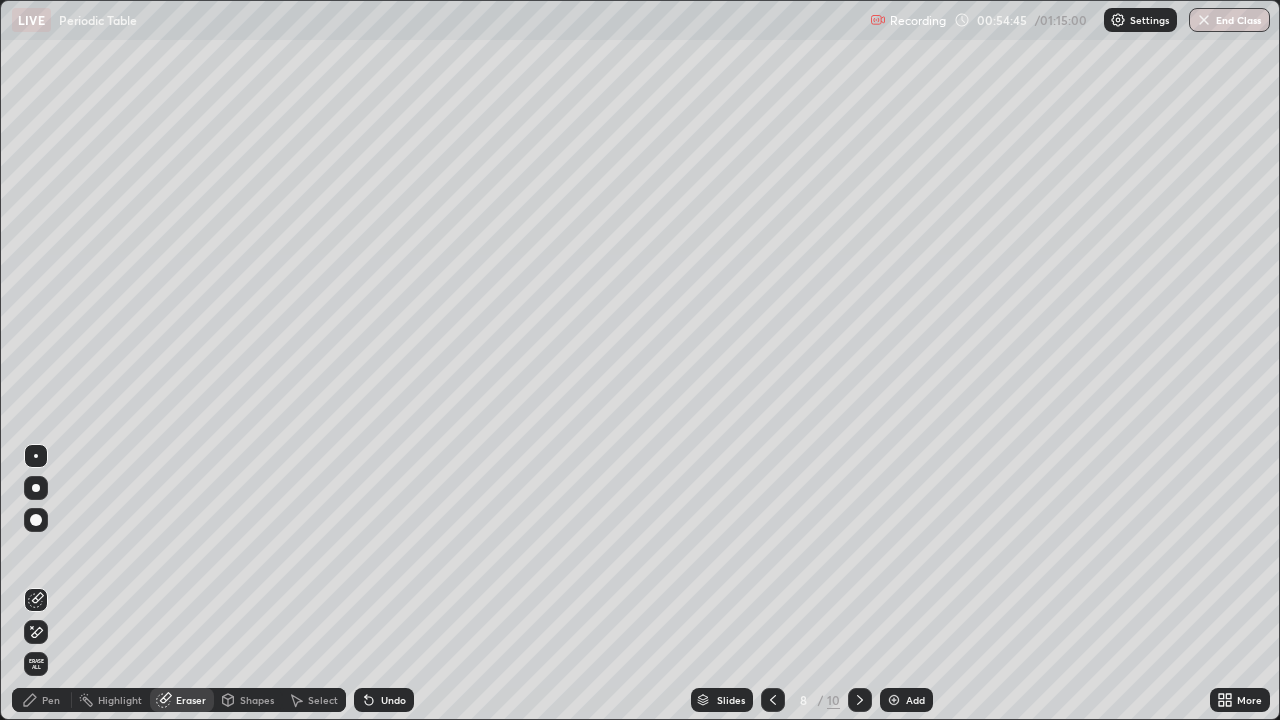 click on "Pen" at bounding box center [51, 700] 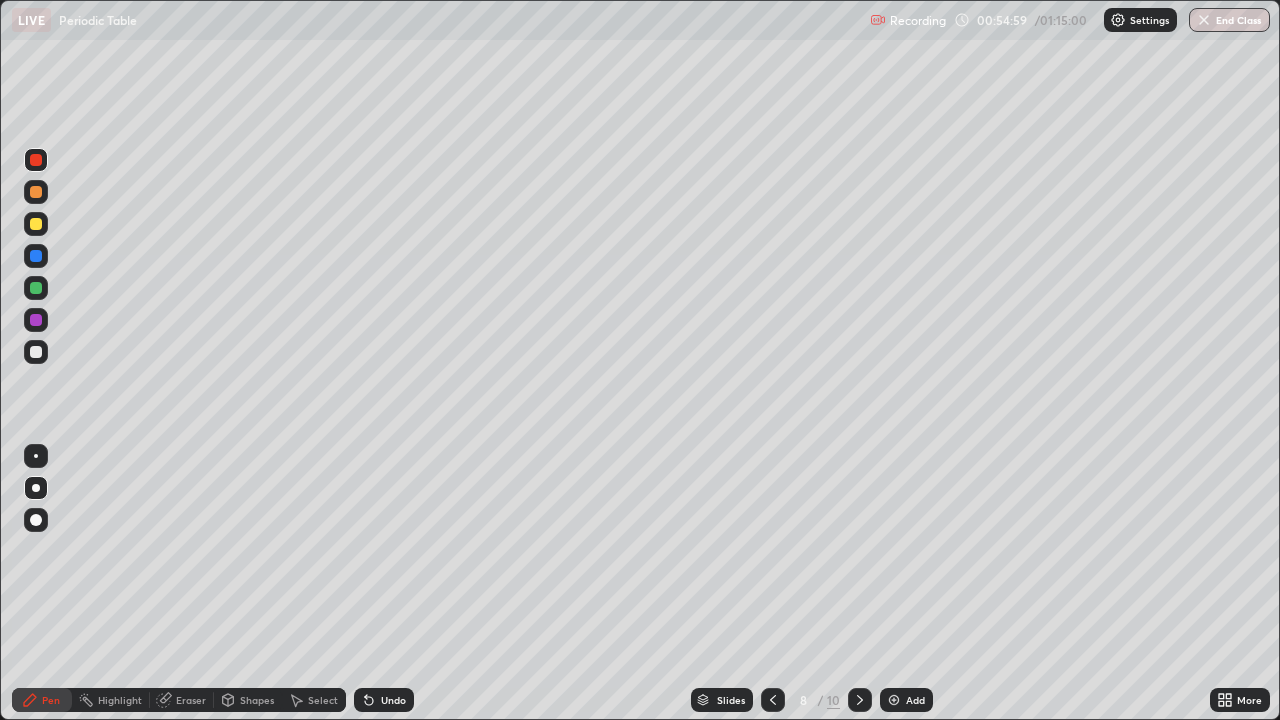 click at bounding box center (36, 352) 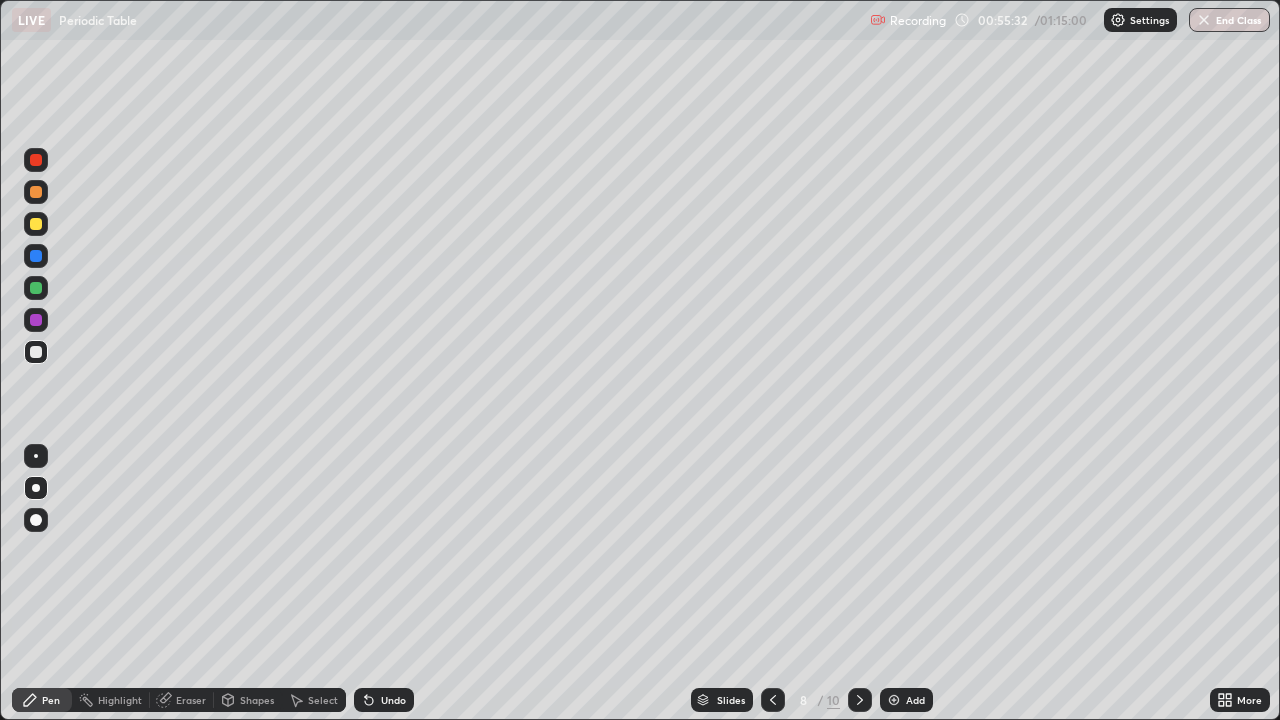 click at bounding box center (36, 224) 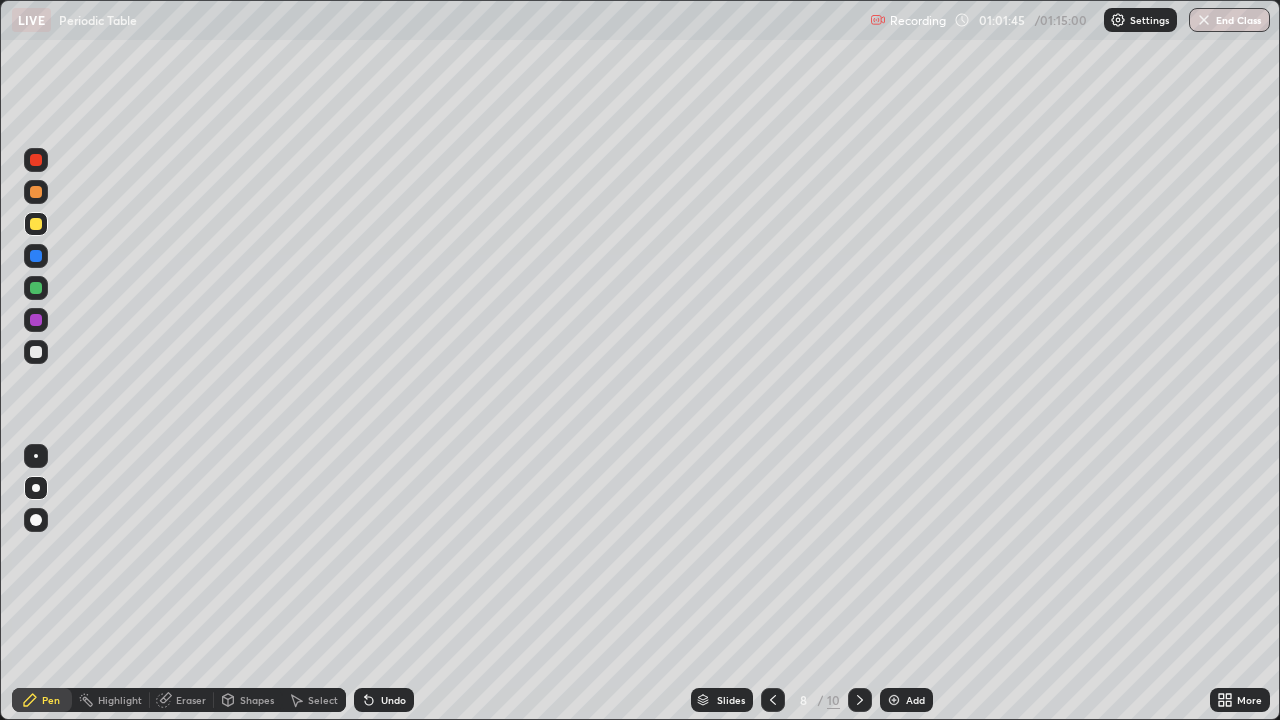 click on "Add" at bounding box center [915, 700] 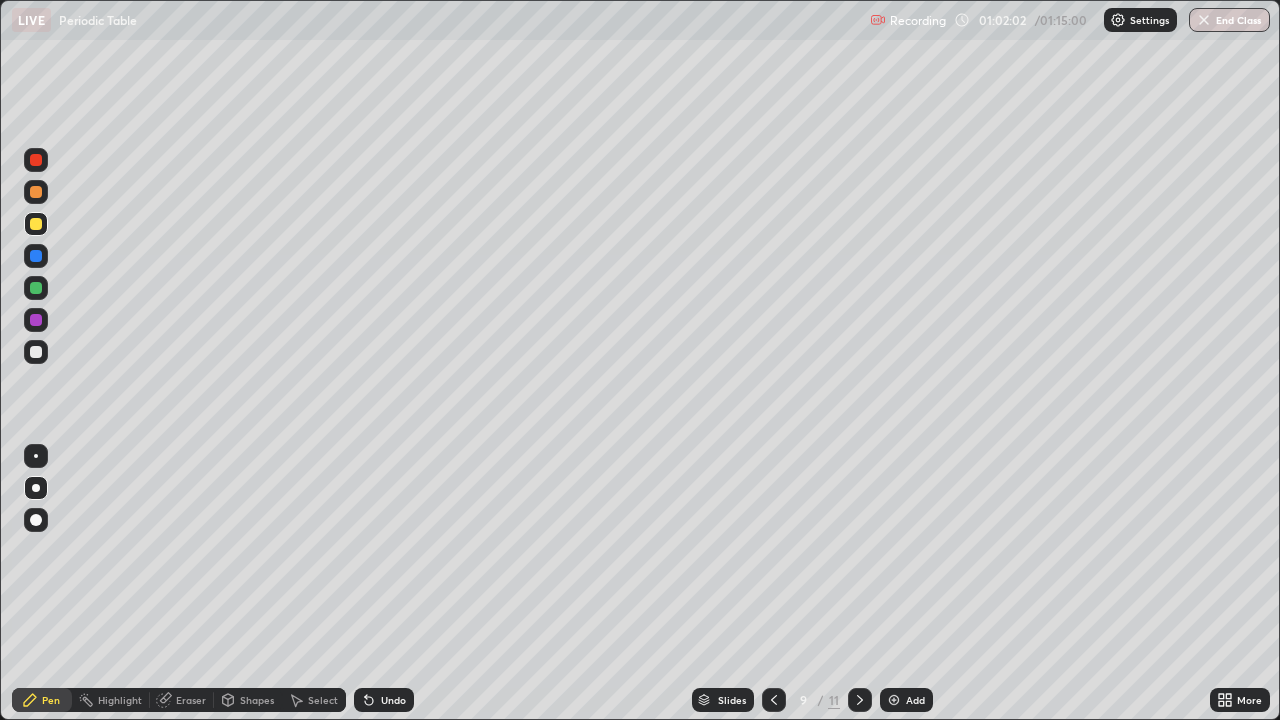 click at bounding box center [36, 352] 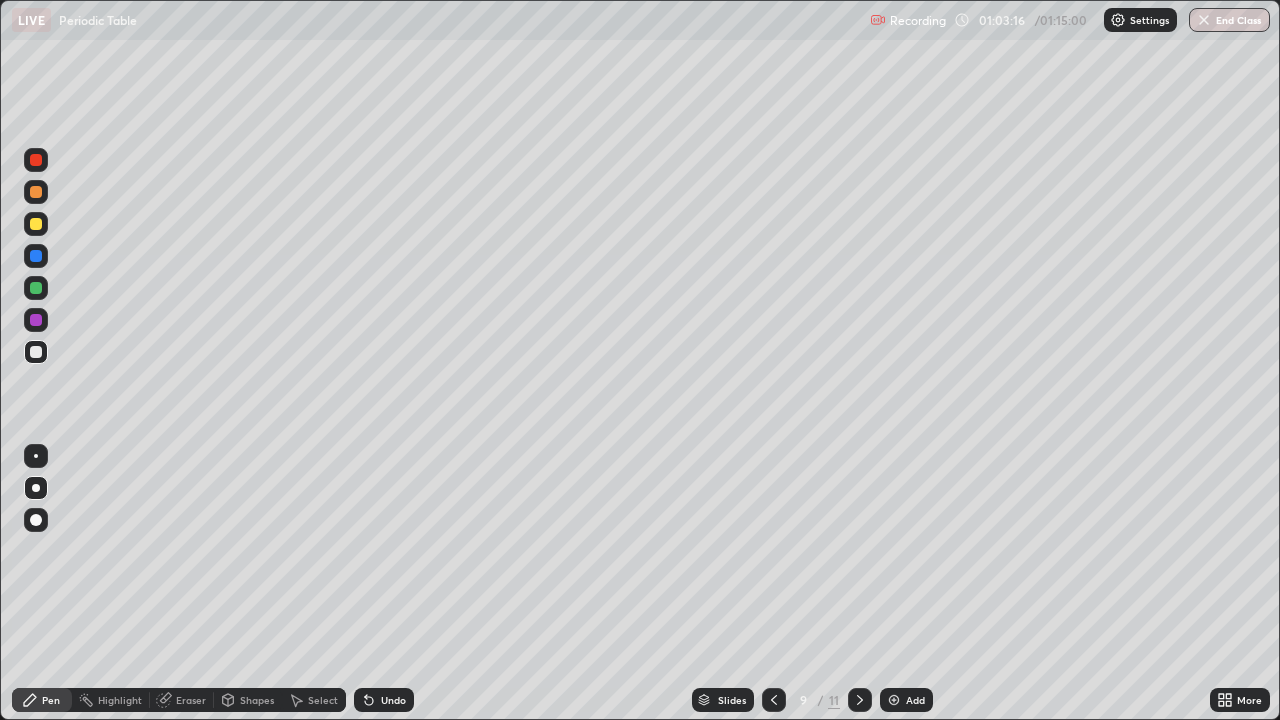 click at bounding box center (36, 224) 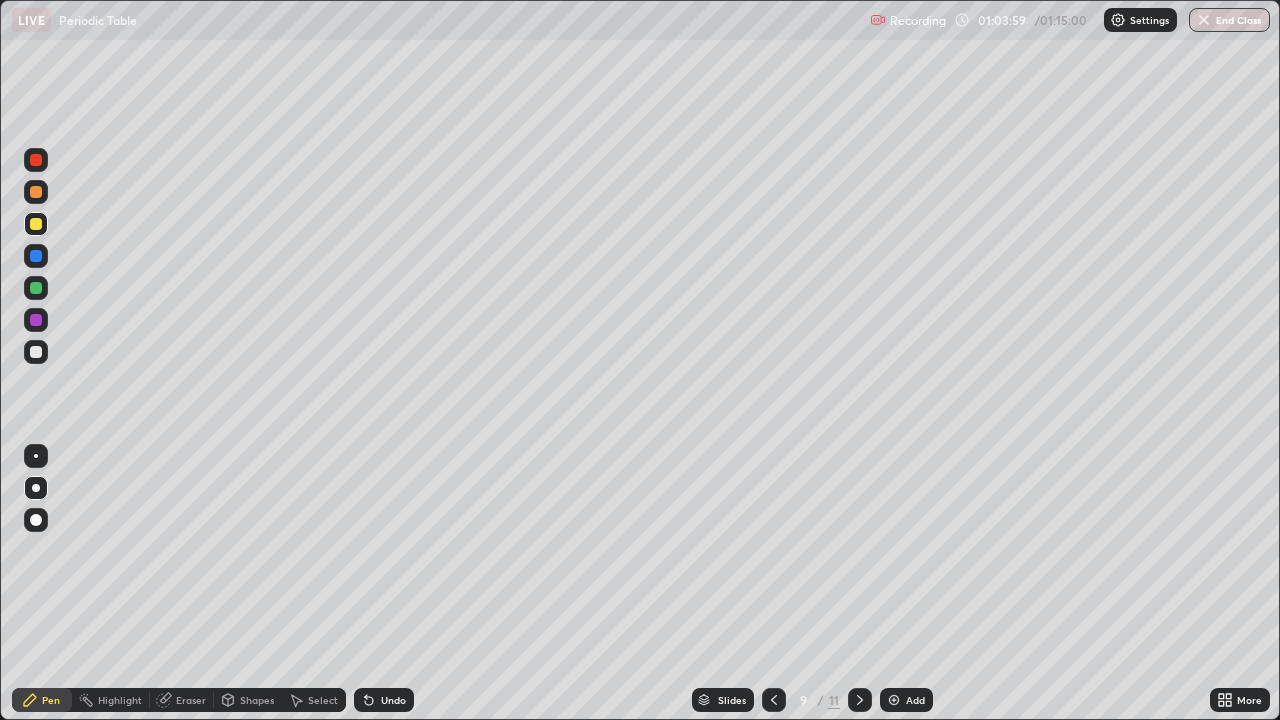 click at bounding box center (36, 352) 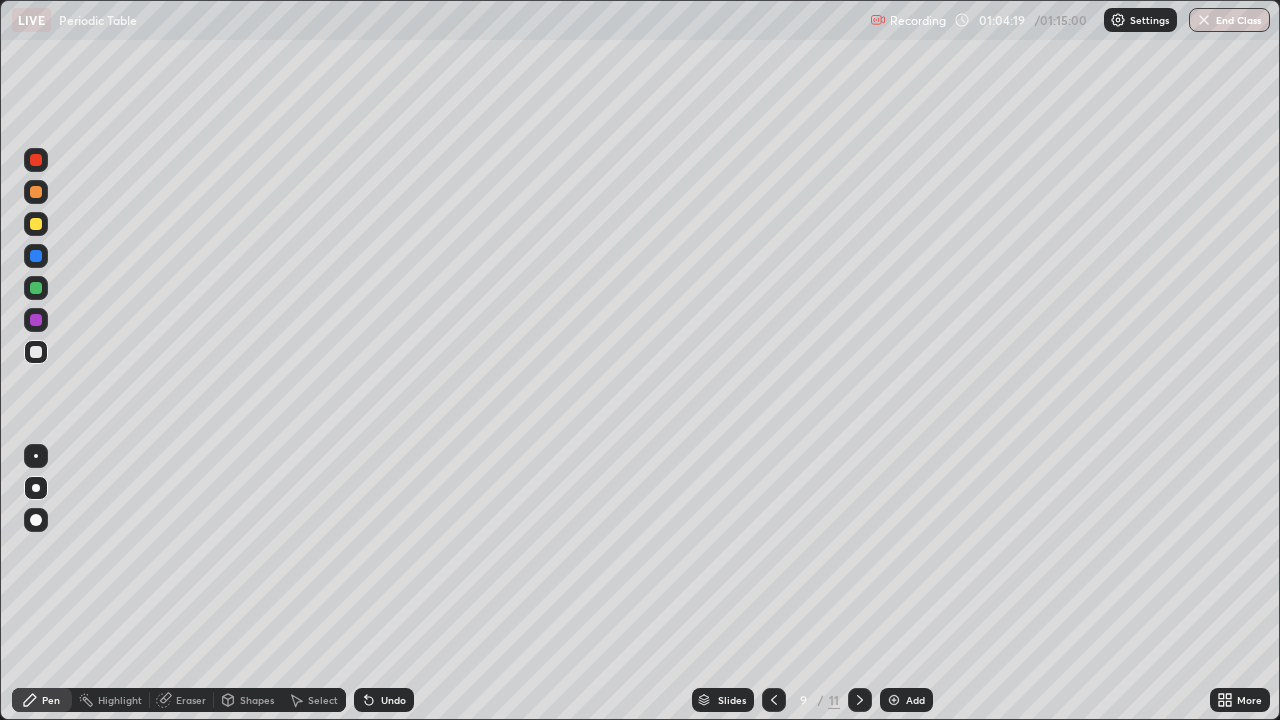 click at bounding box center (36, 224) 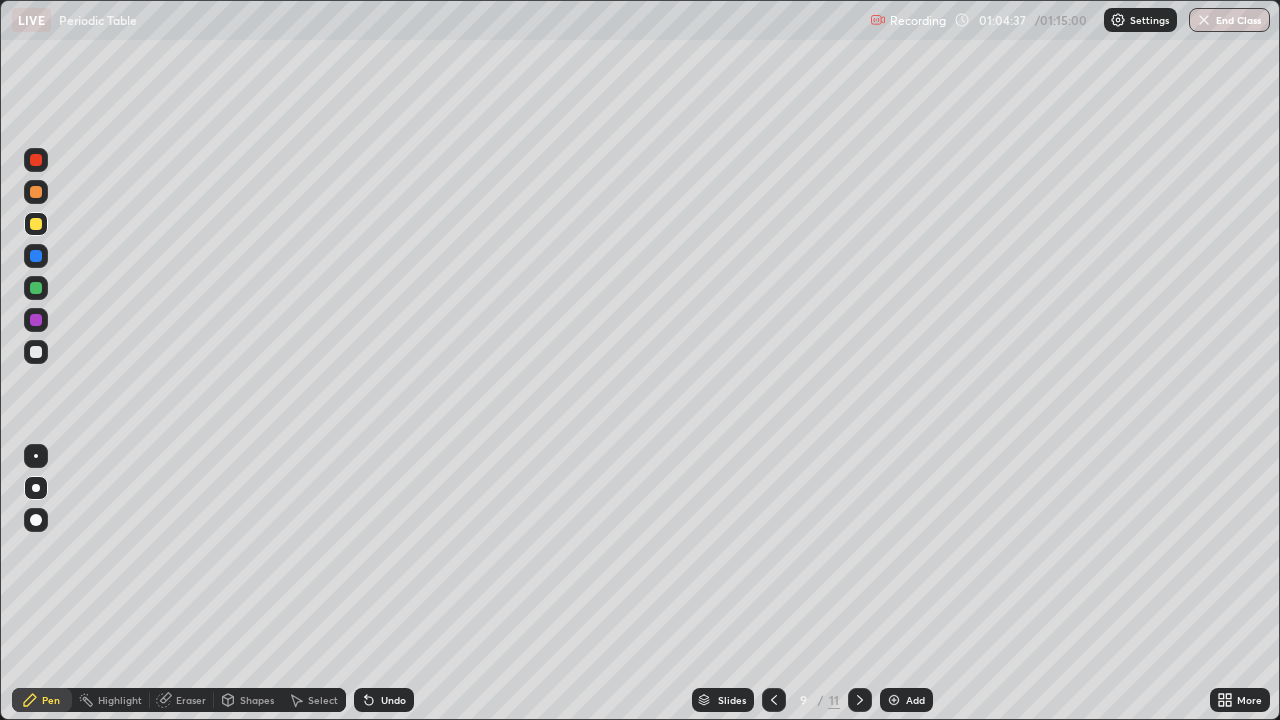 click at bounding box center [36, 288] 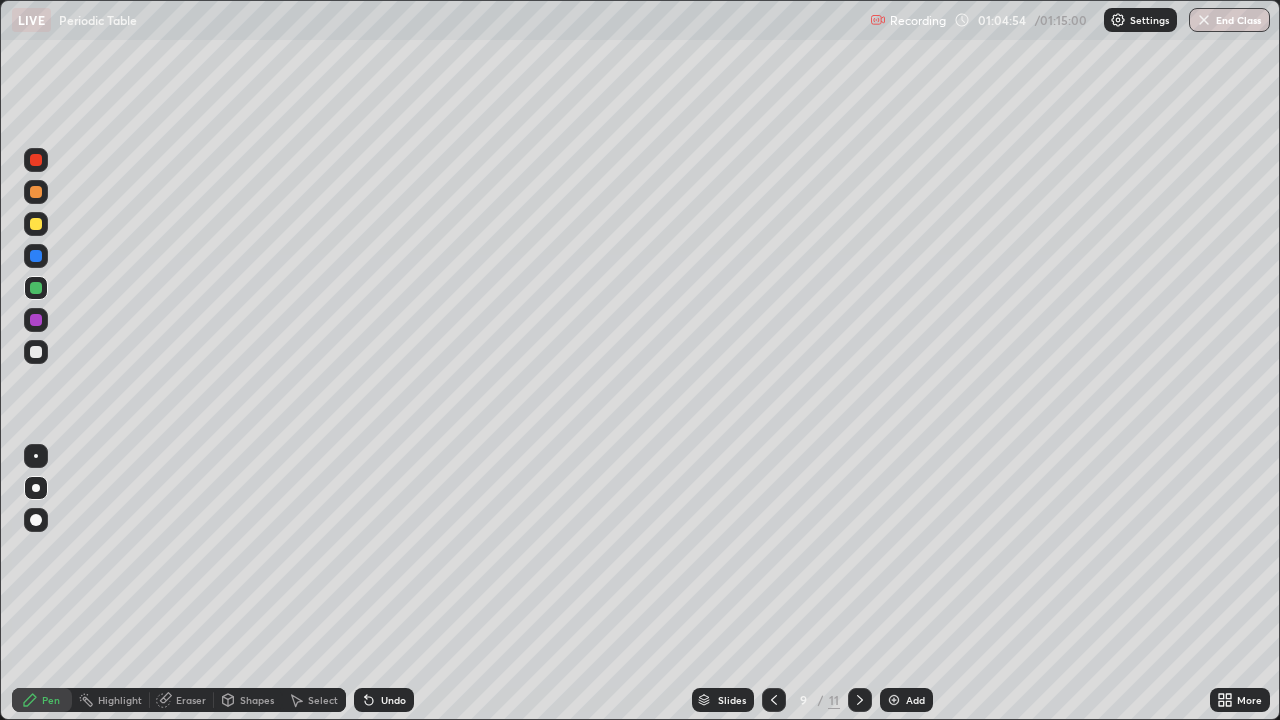 click at bounding box center (36, 352) 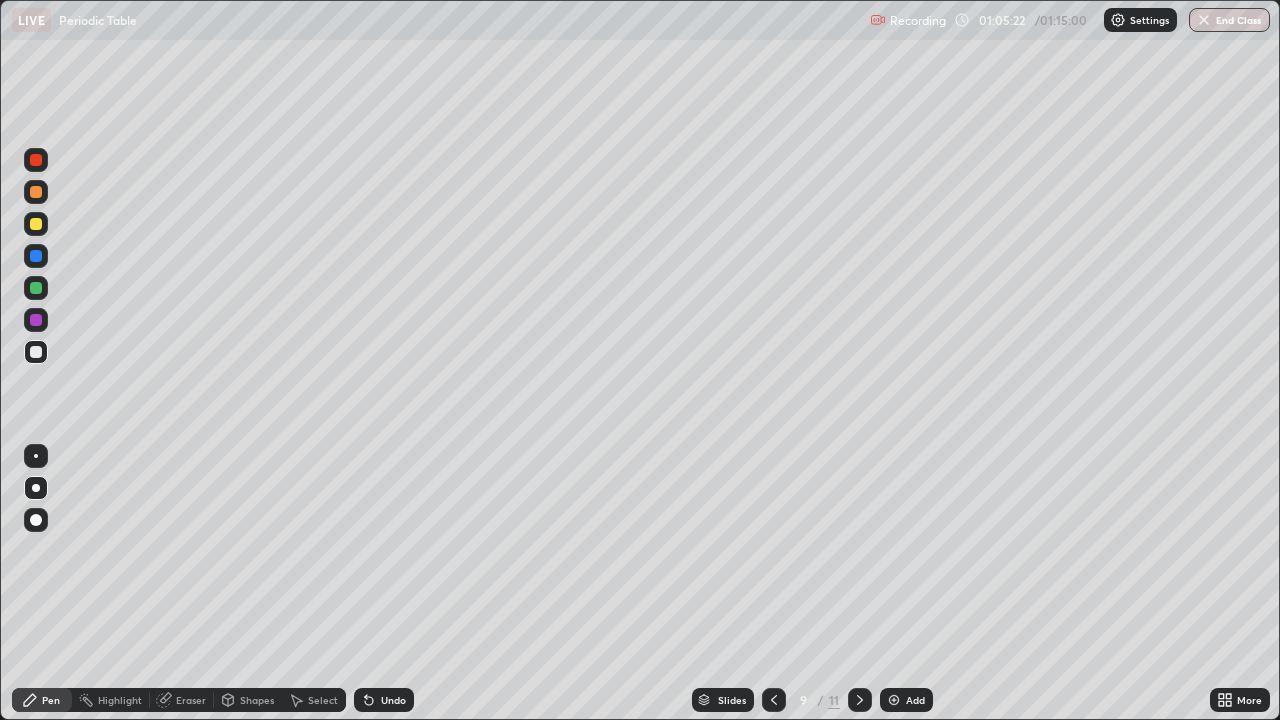 click on "Undo" at bounding box center [393, 700] 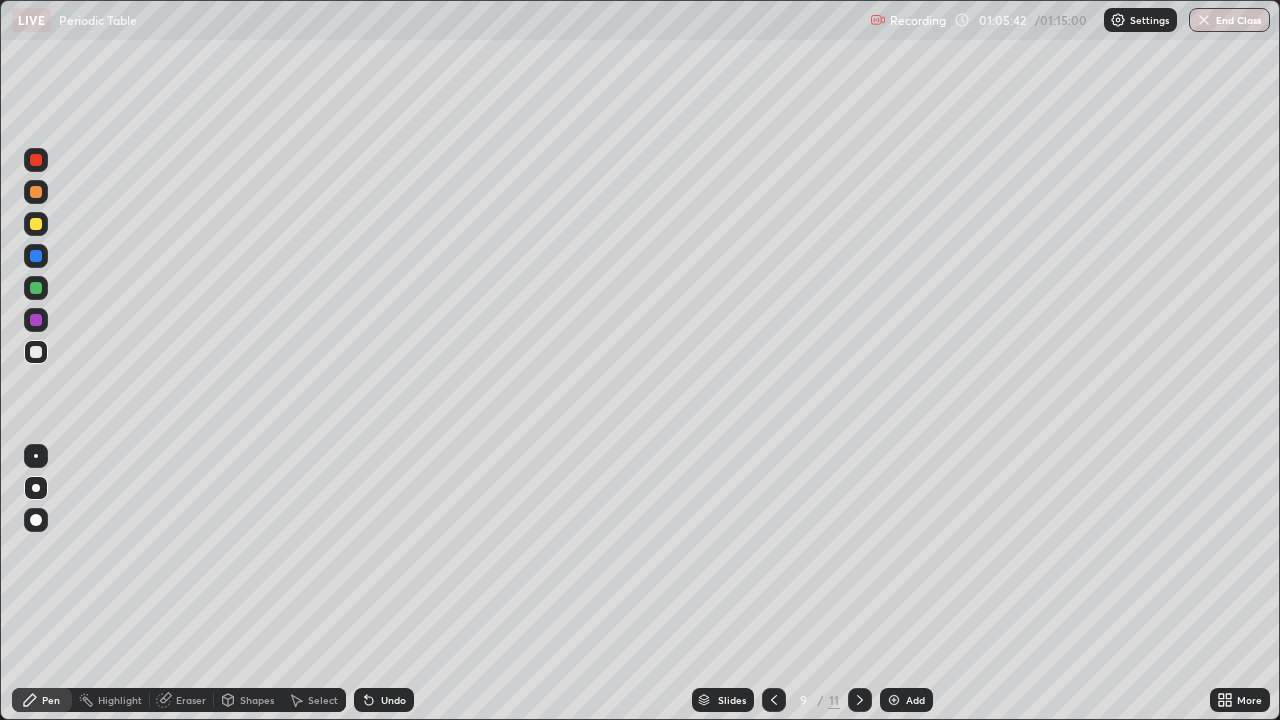 click at bounding box center (36, 224) 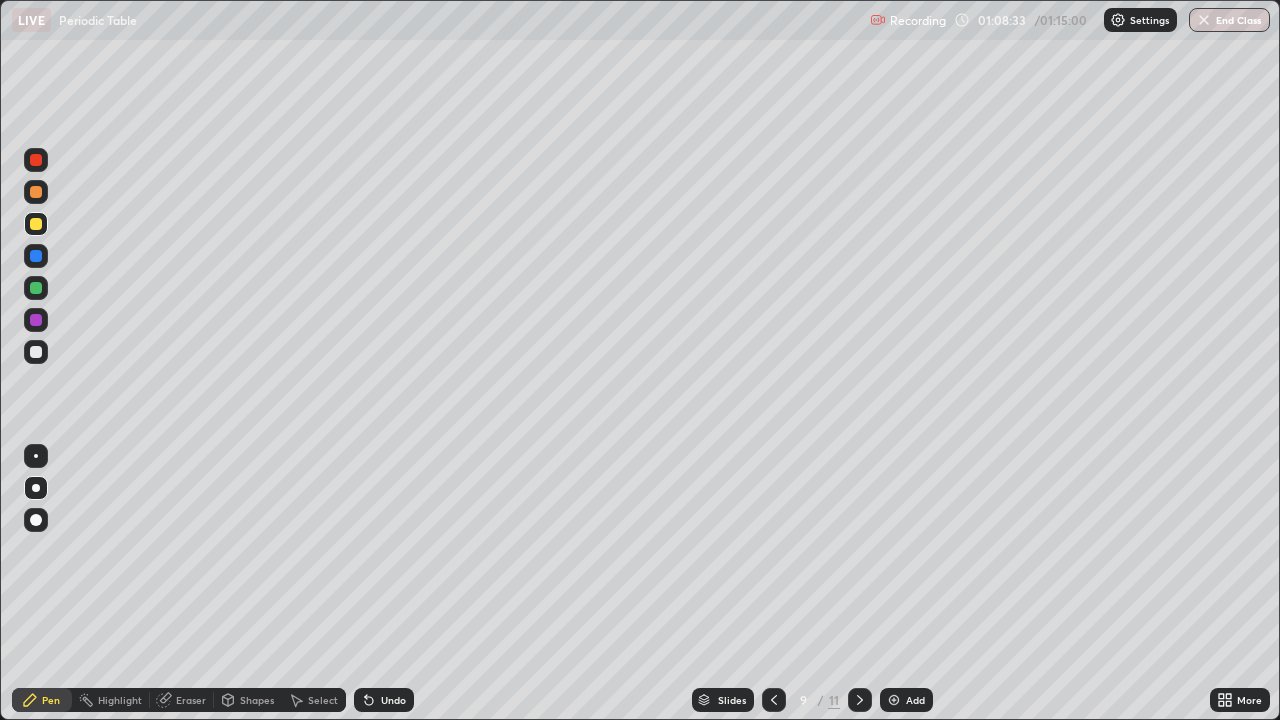 click on "Add" at bounding box center (906, 700) 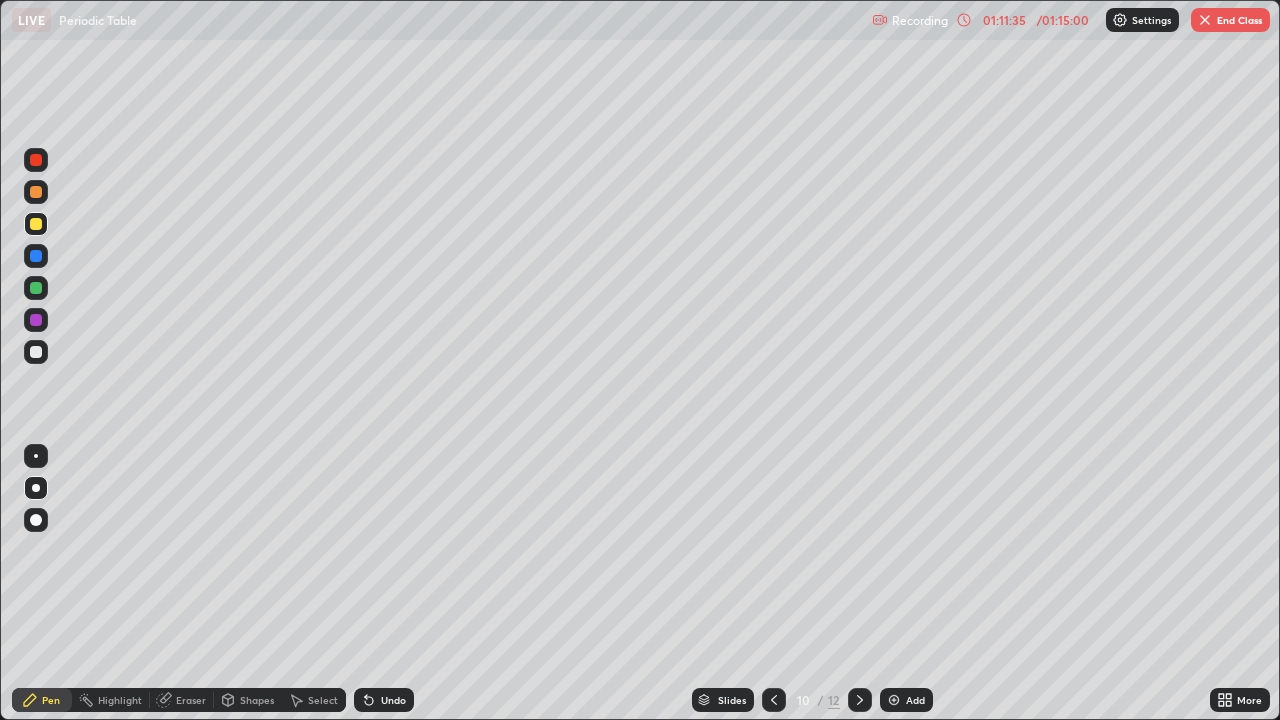 click on "End Class" at bounding box center [1230, 20] 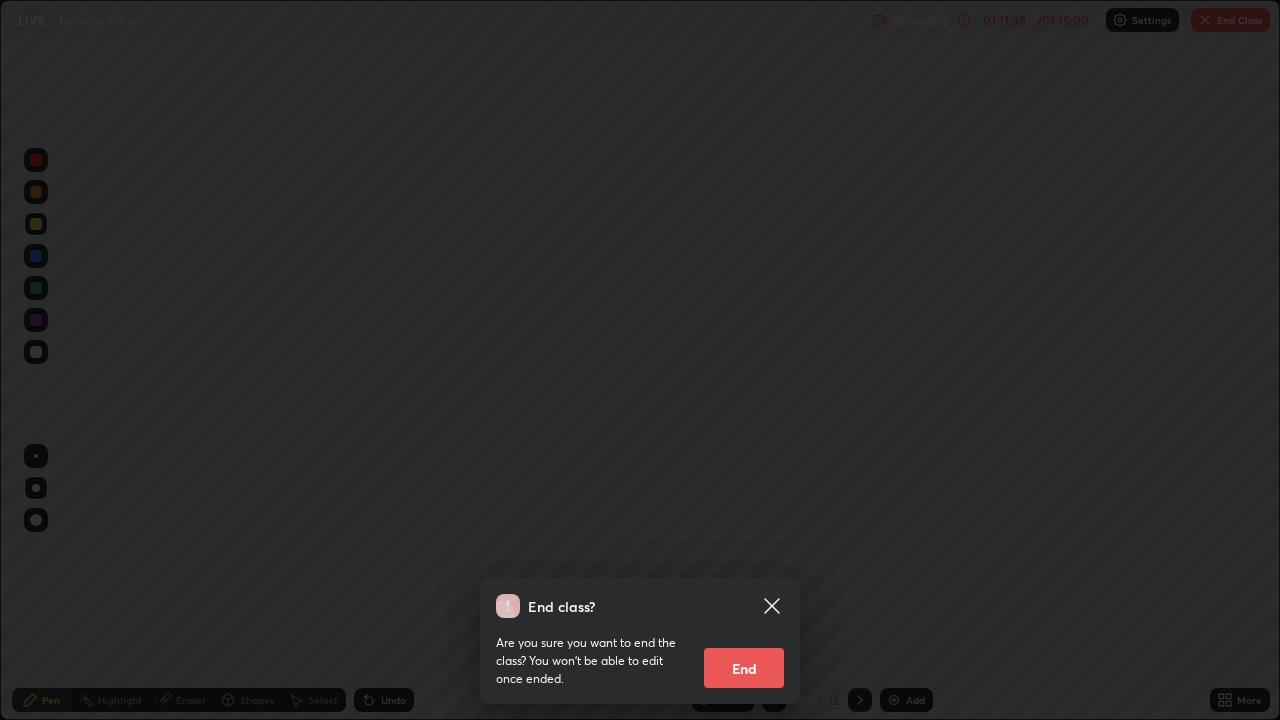 click on "End" at bounding box center (744, 668) 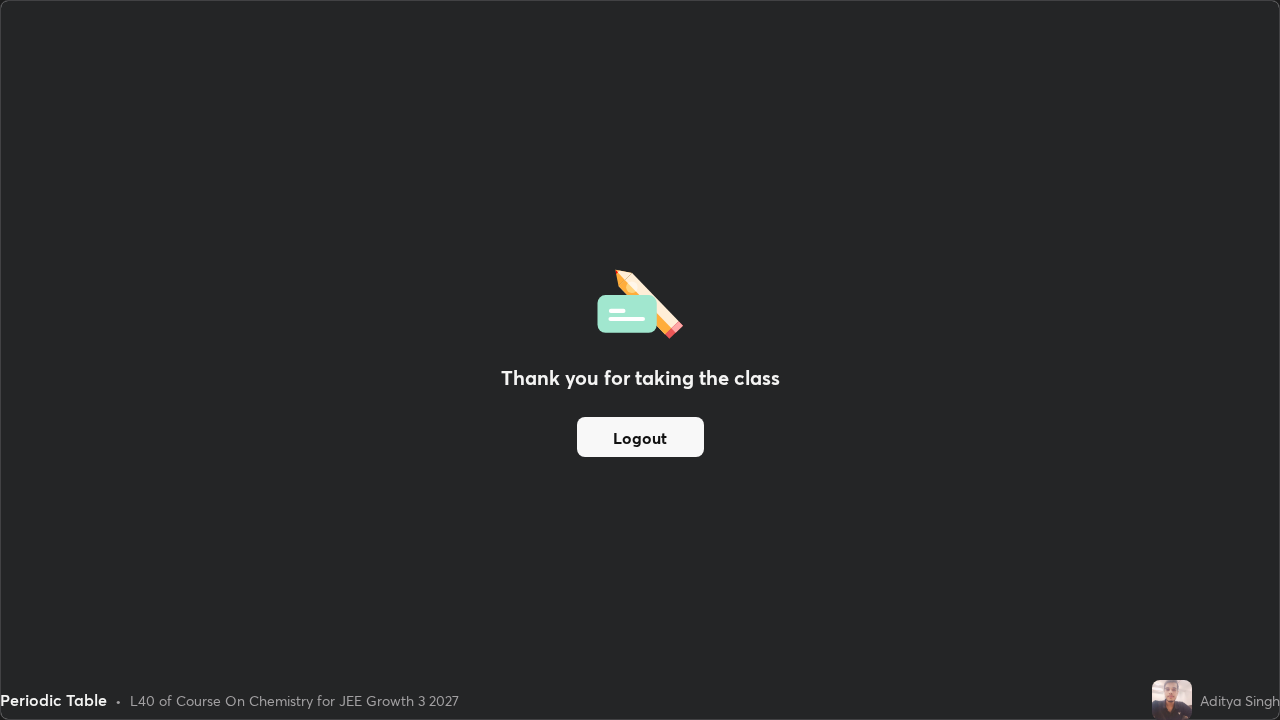 click on "Thank you for taking the class Logout" at bounding box center (640, 360) 